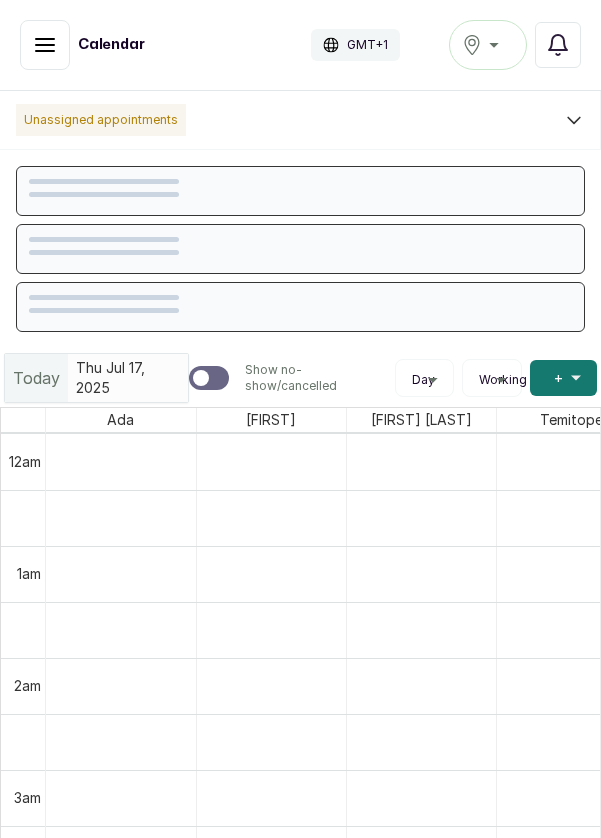 scroll, scrollTop: 0, scrollLeft: 0, axis: both 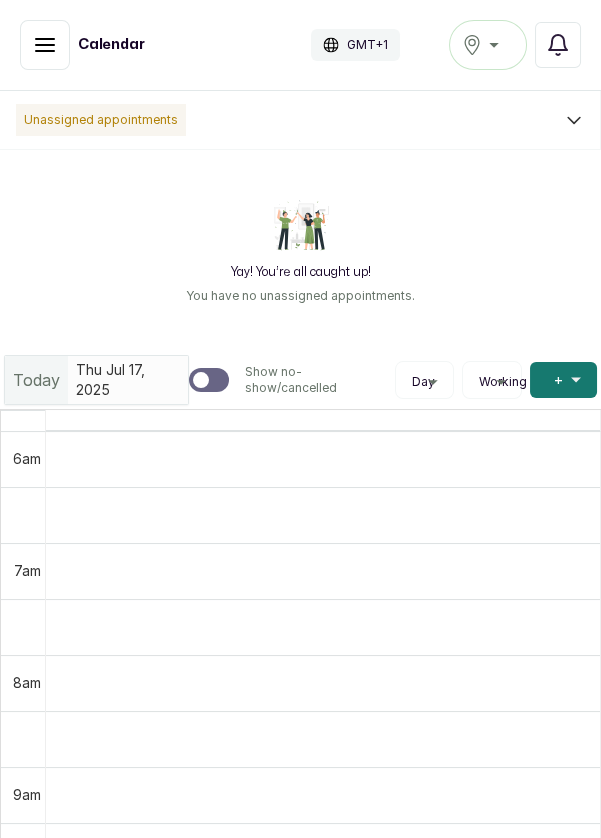 click 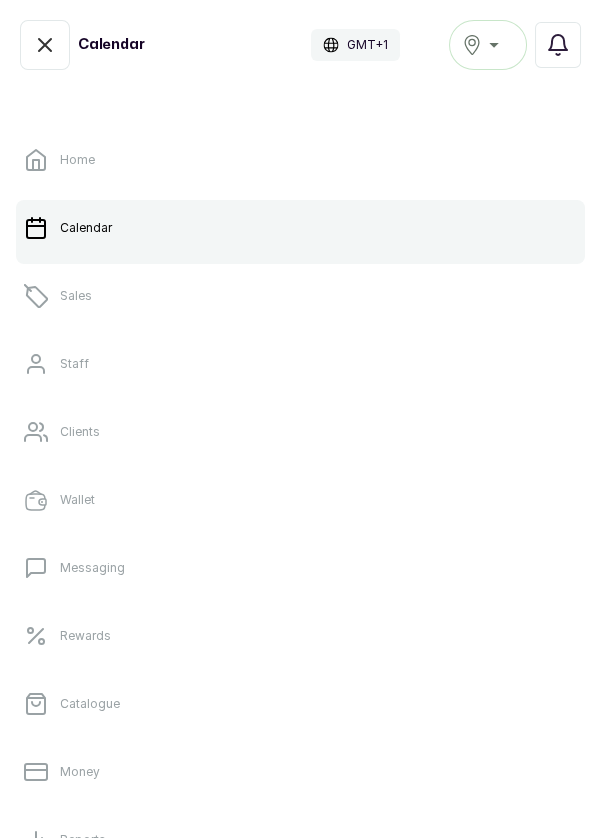 click on "Sales" at bounding box center (300, 296) 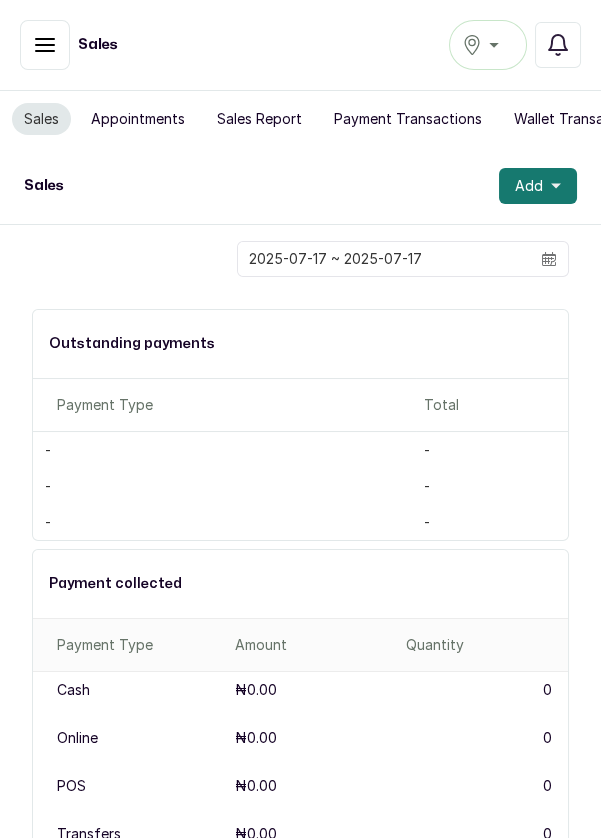 click on "Appointments" at bounding box center (138, 119) 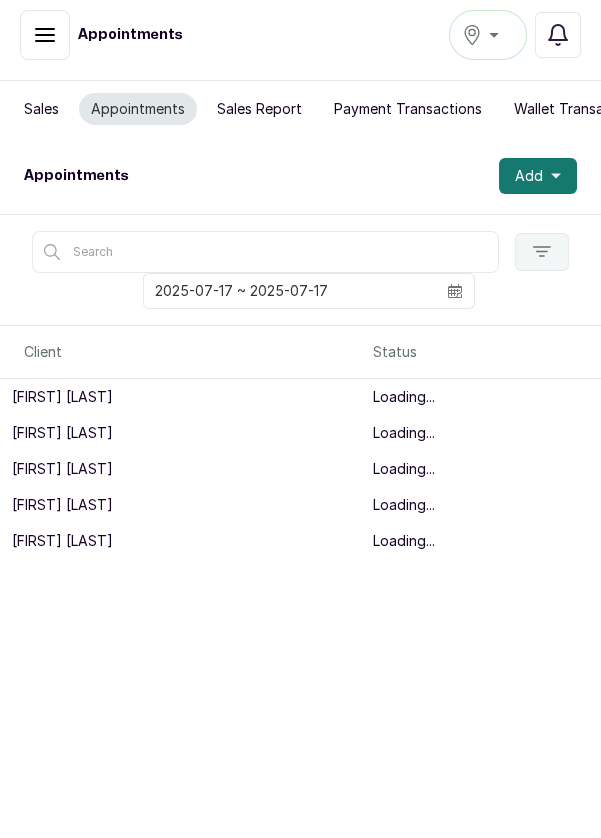 scroll, scrollTop: 0, scrollLeft: 0, axis: both 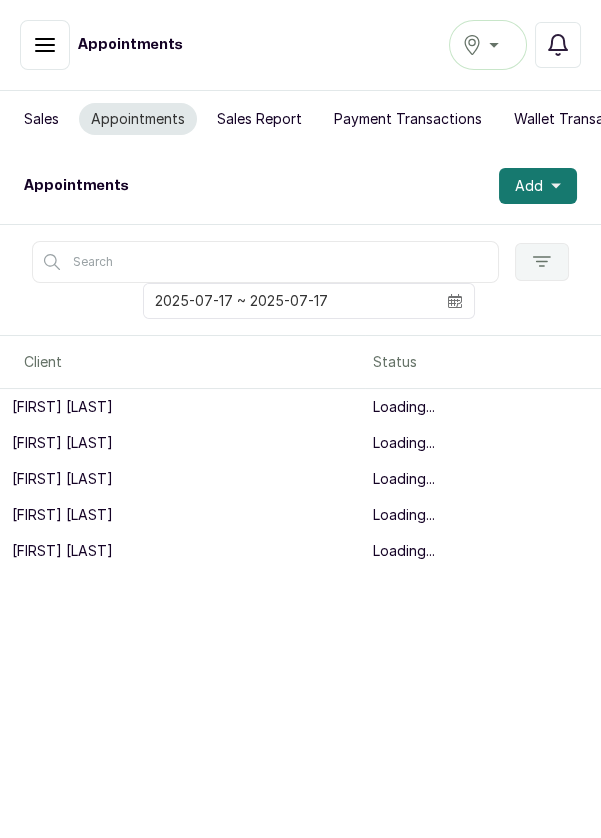 click on "Sales Report" at bounding box center [259, 119] 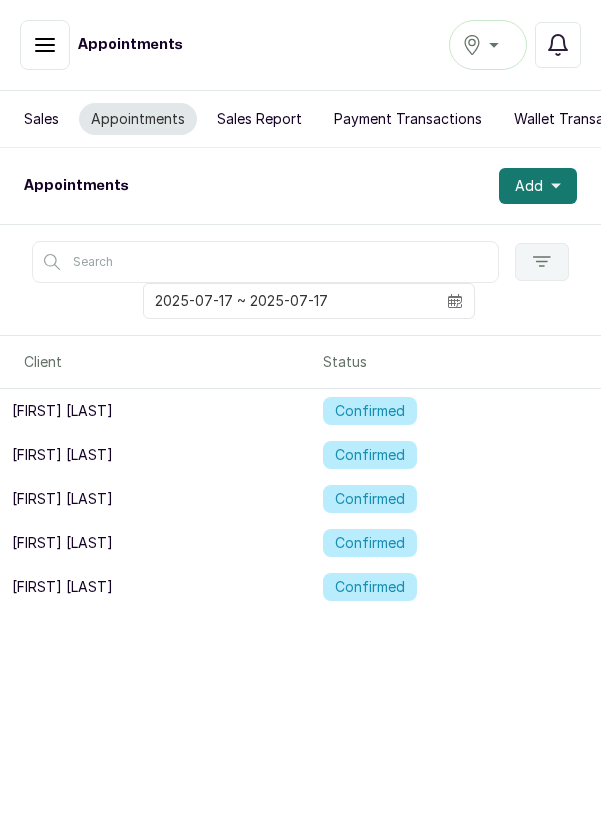 scroll, scrollTop: 0, scrollLeft: 0, axis: both 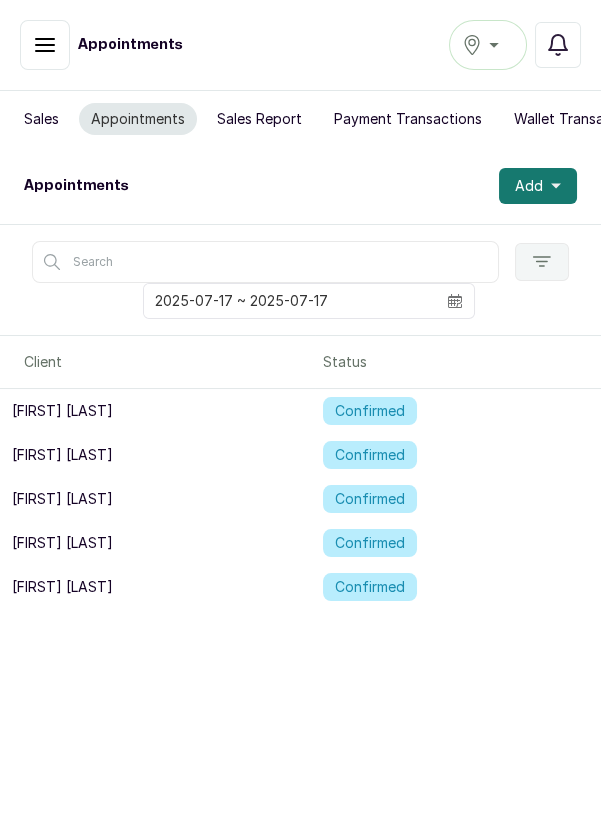 click on "Confirmed" at bounding box center [370, 543] 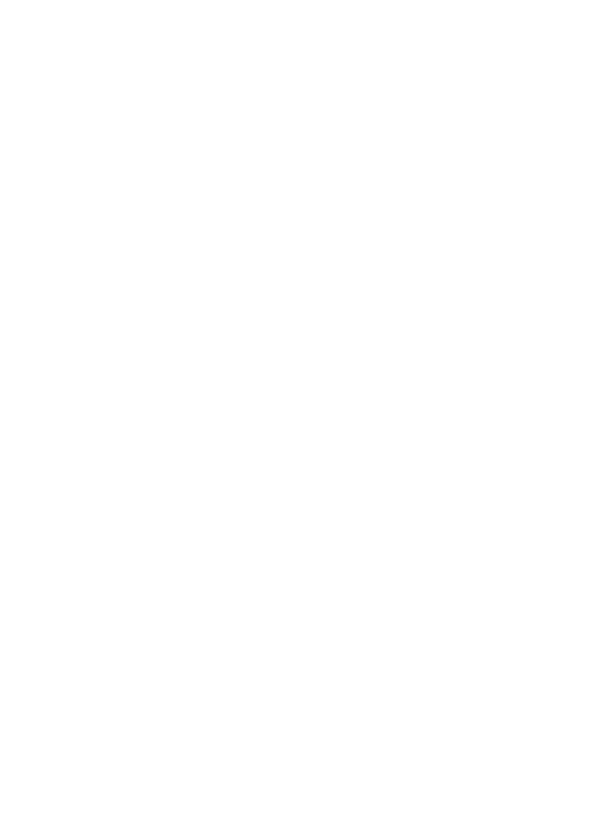 click at bounding box center (300, 0) 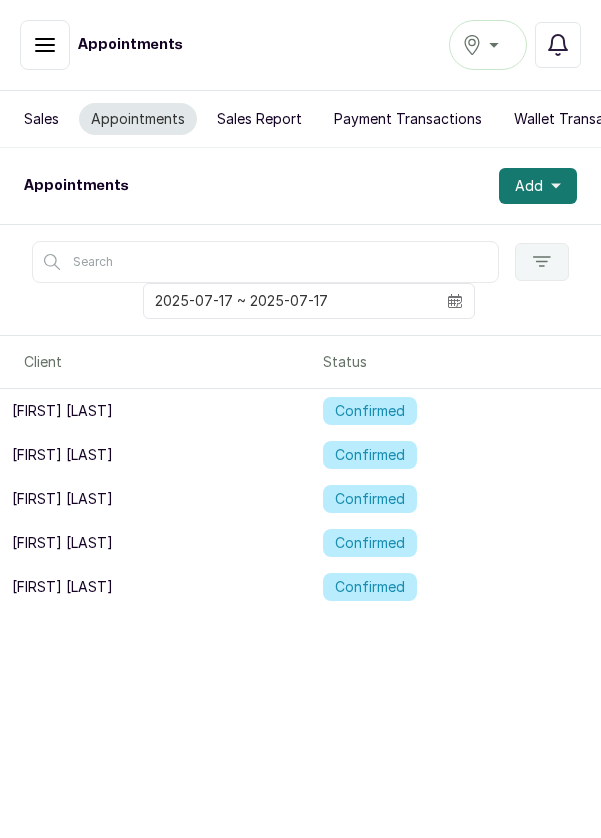 scroll, scrollTop: 0, scrollLeft: 0, axis: both 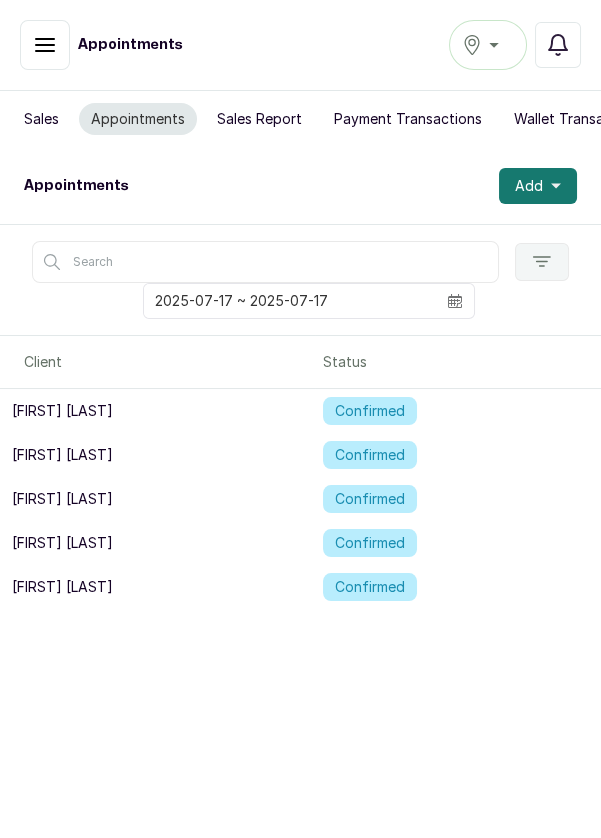 click on "Confirmed" at bounding box center (370, 543) 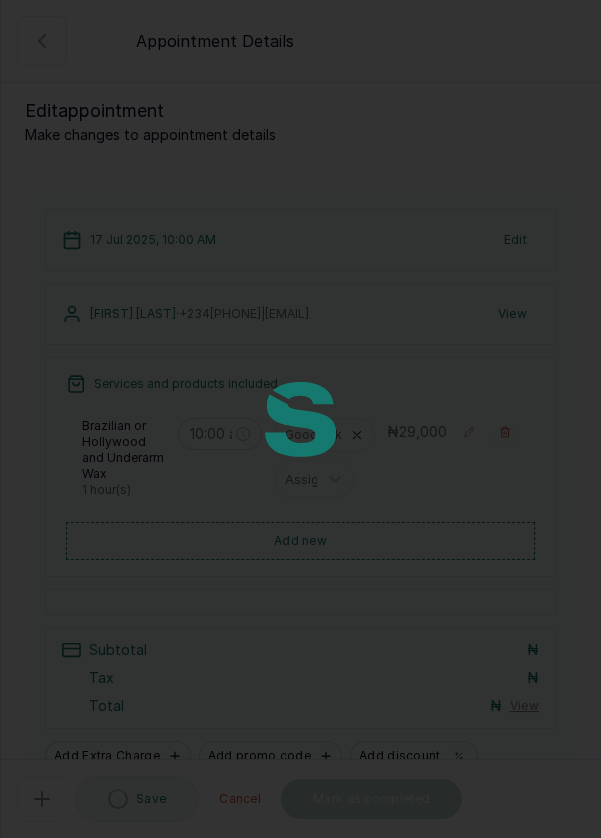 click at bounding box center [300, 419] 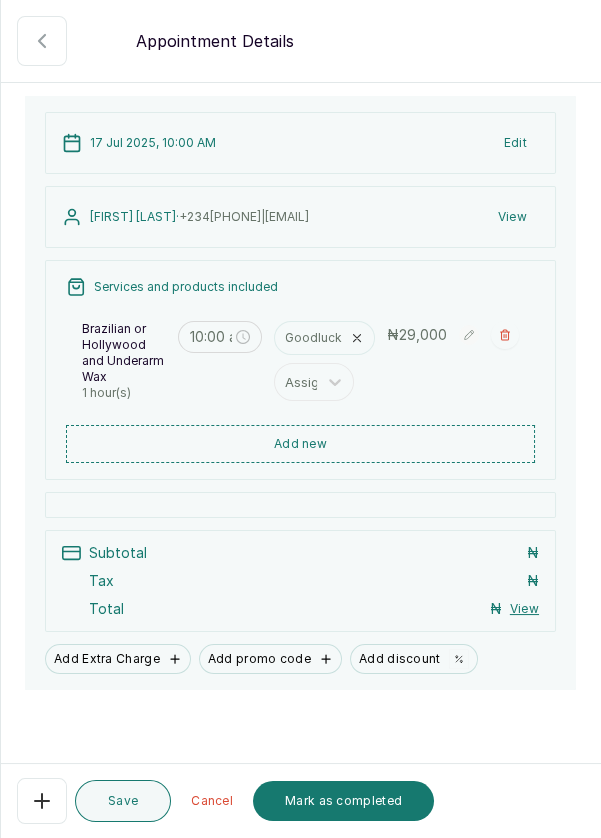 scroll, scrollTop: 100, scrollLeft: 0, axis: vertical 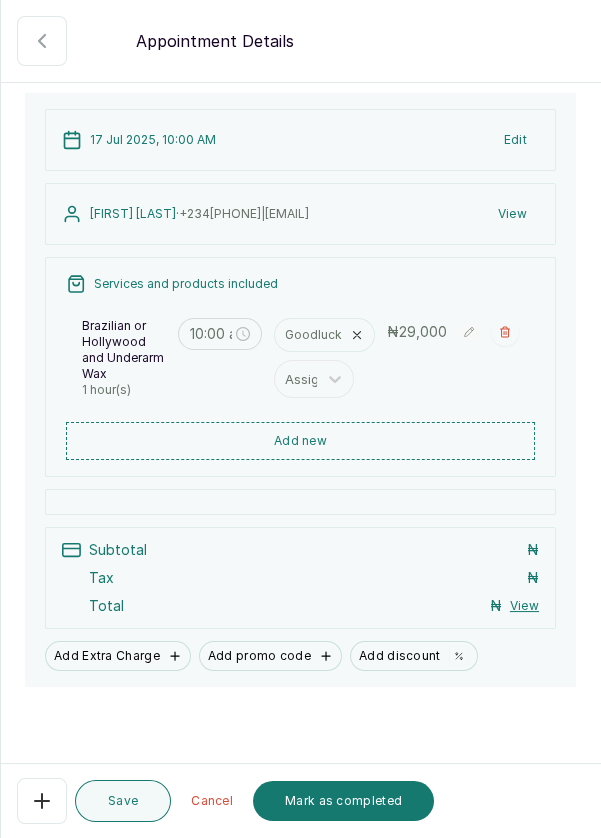 click on "Add new" at bounding box center [300, 441] 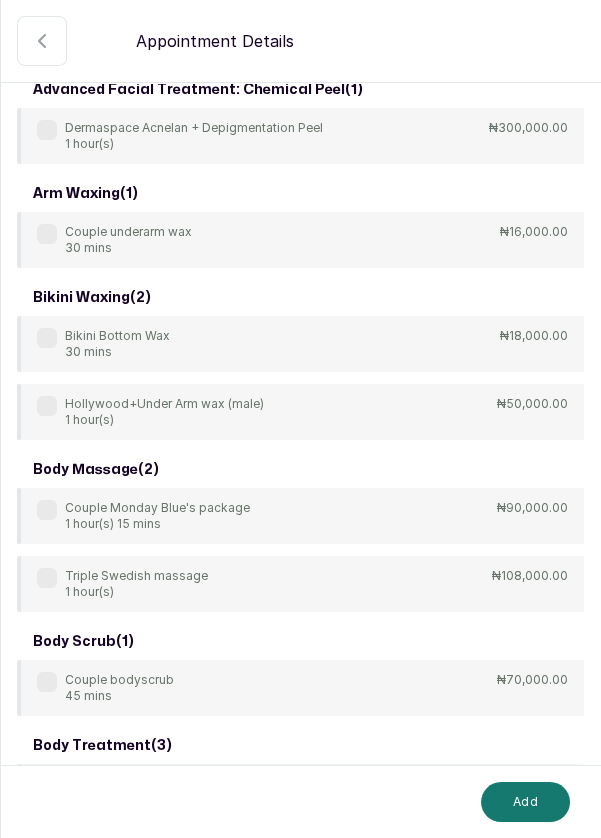 scroll, scrollTop: 0, scrollLeft: 0, axis: both 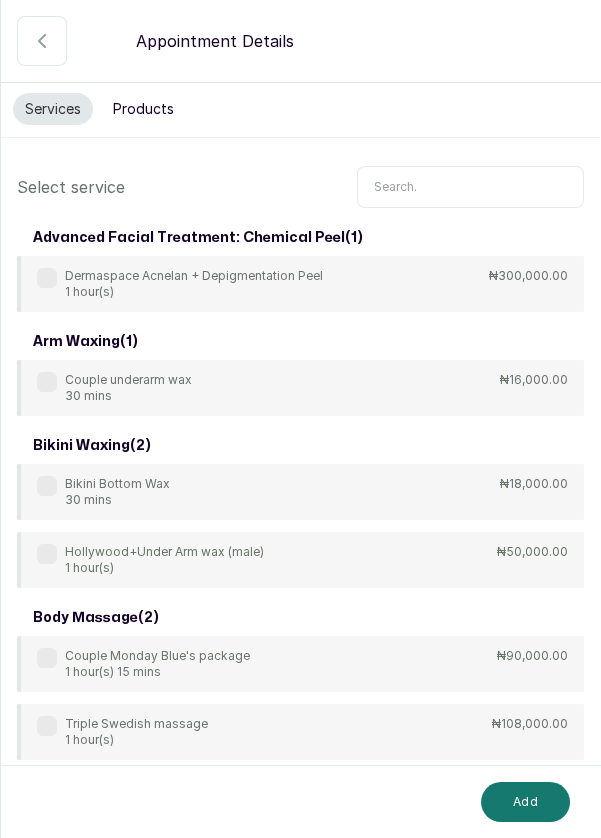 click at bounding box center (470, 187) 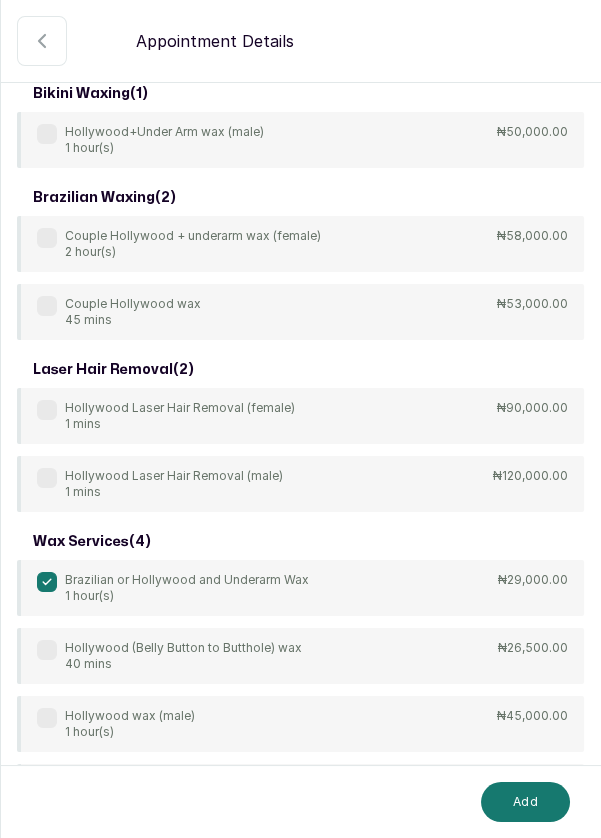 scroll, scrollTop: 265, scrollLeft: 0, axis: vertical 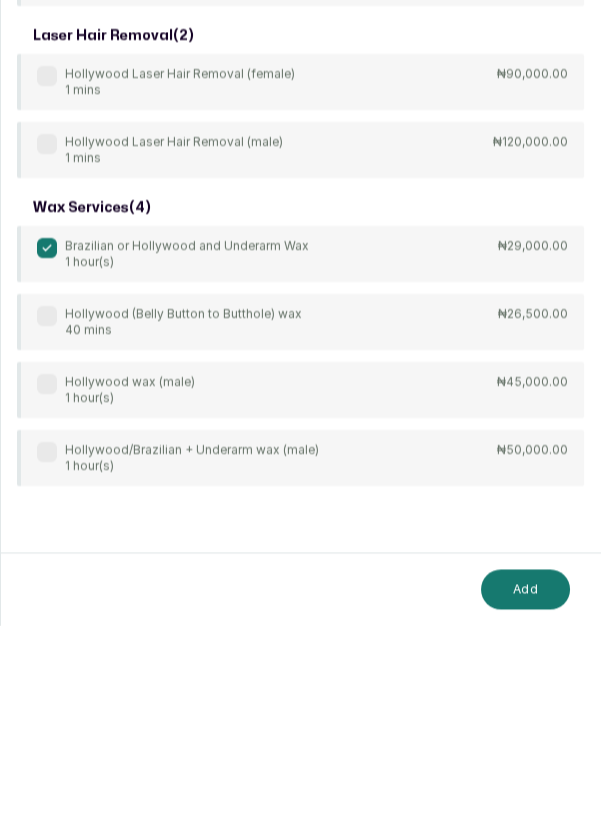 type on "Holly" 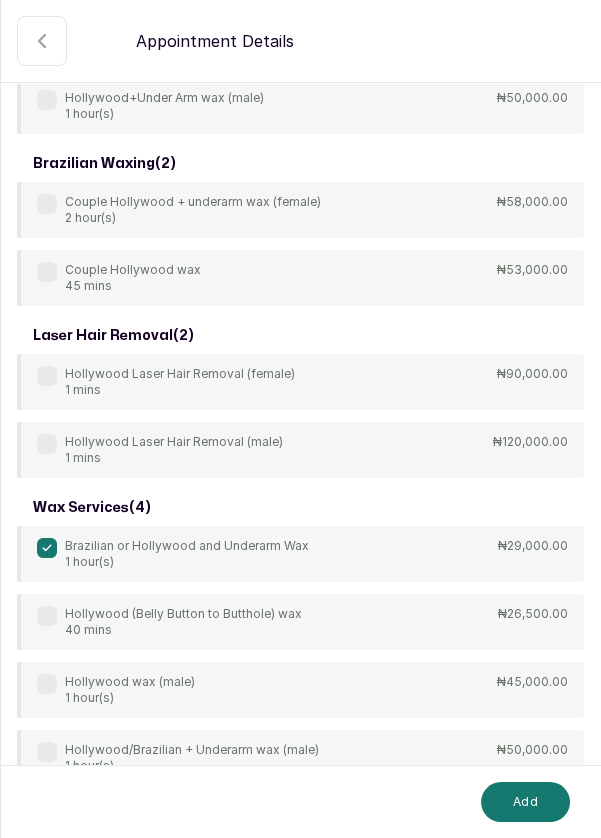 scroll, scrollTop: 265, scrollLeft: 0, axis: vertical 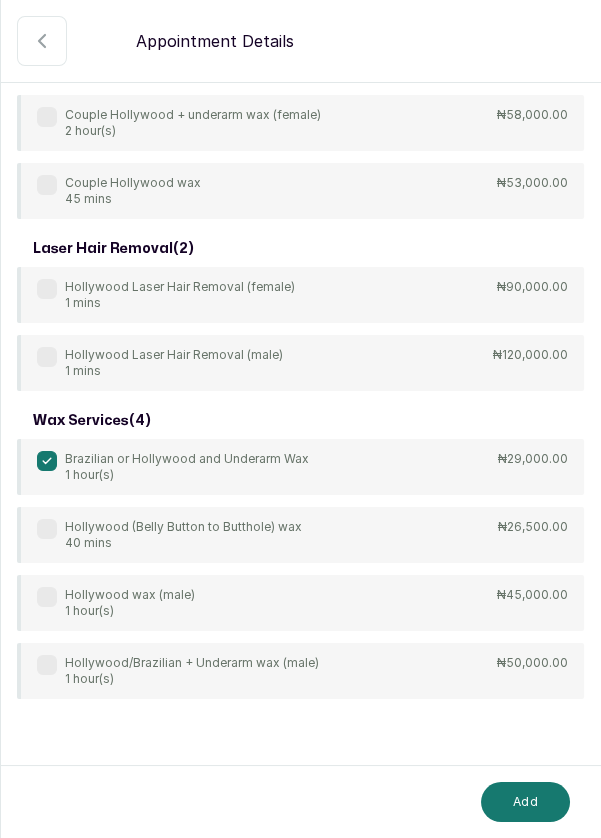 click on "Hollywood  (Belly Button to Butthole) wax 40 mins" at bounding box center (169, 535) 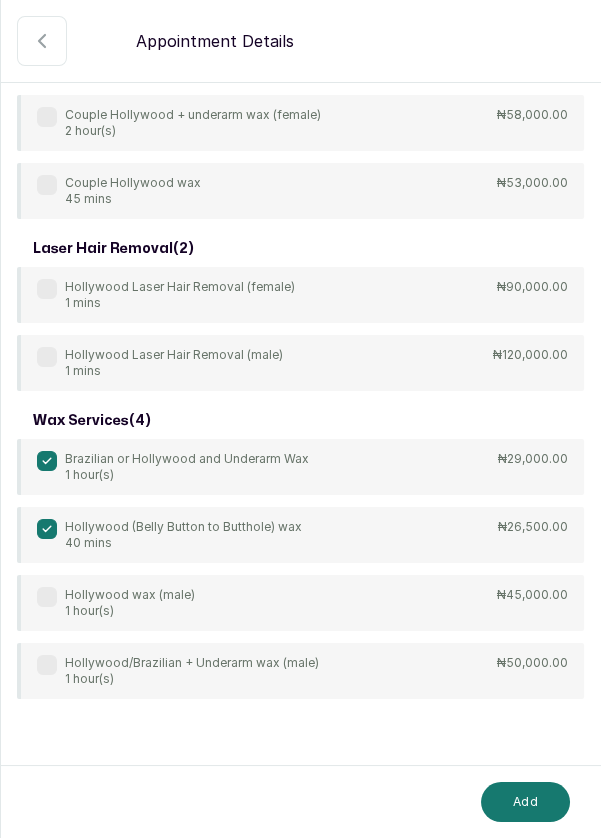 click 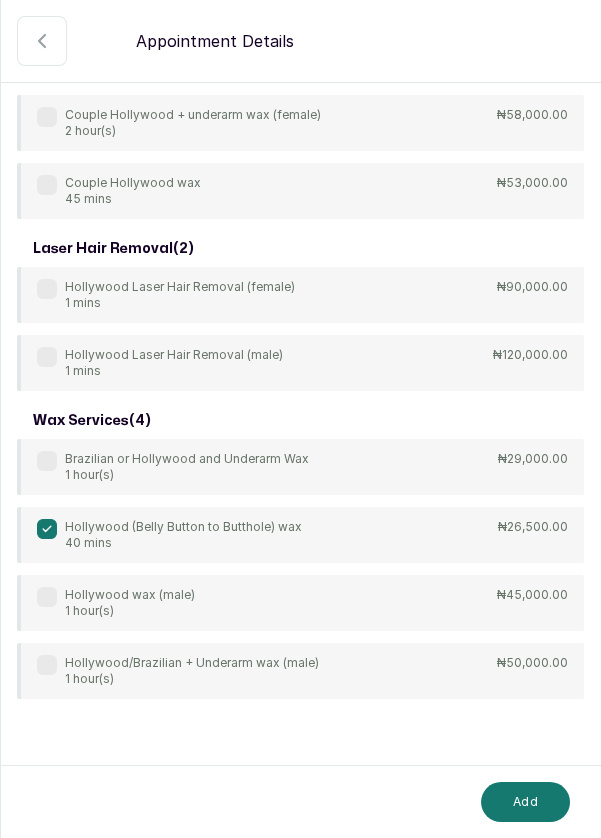 click on "Add" at bounding box center [525, 802] 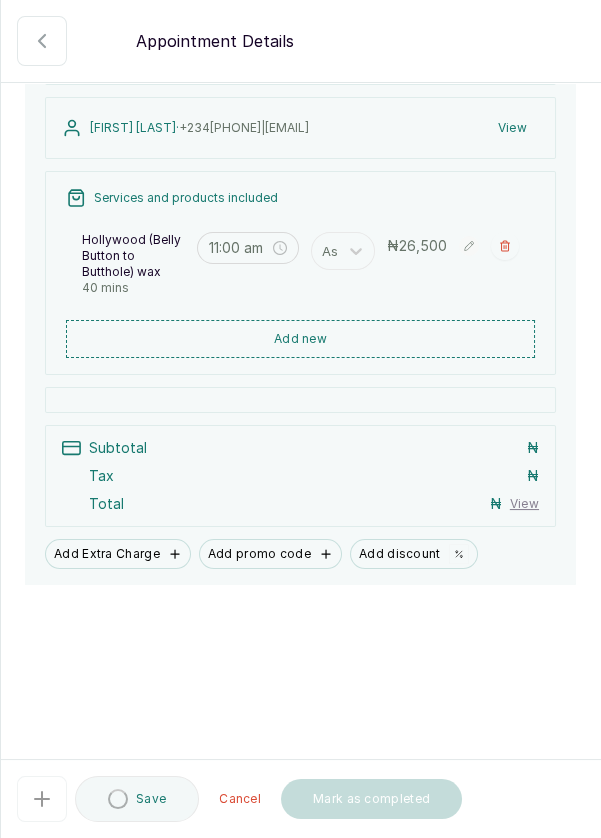 scroll, scrollTop: 85, scrollLeft: 0, axis: vertical 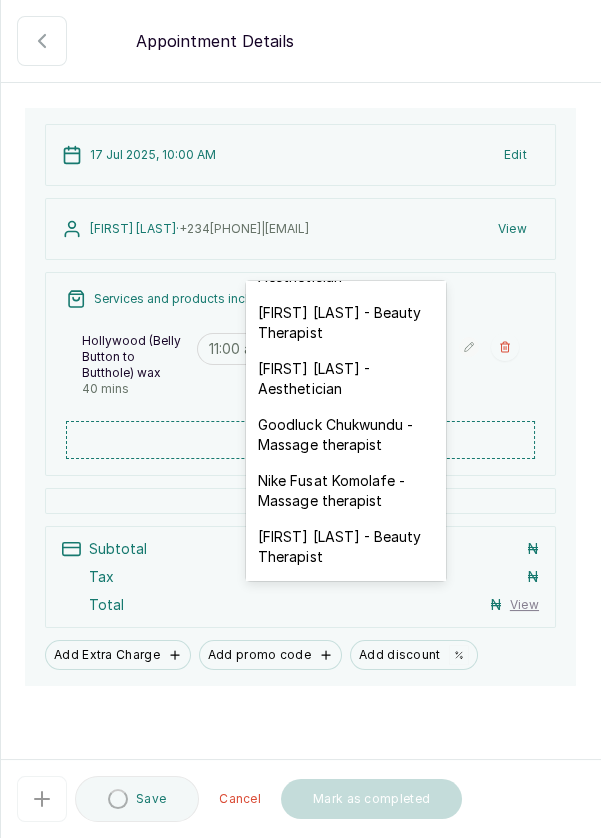 click on "Goodluck Chukwundu  - Massage therapist" at bounding box center [346, 435] 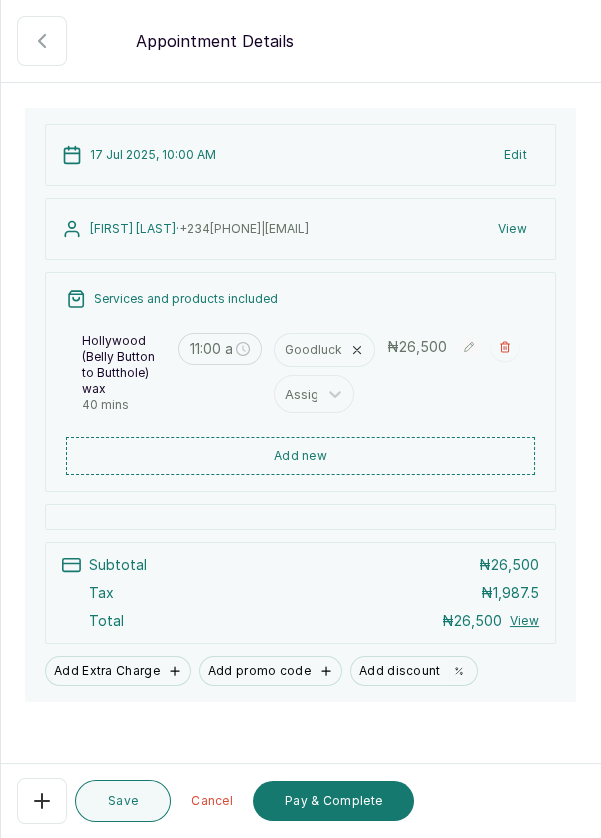 click on "Pay & Complete" at bounding box center (333, 801) 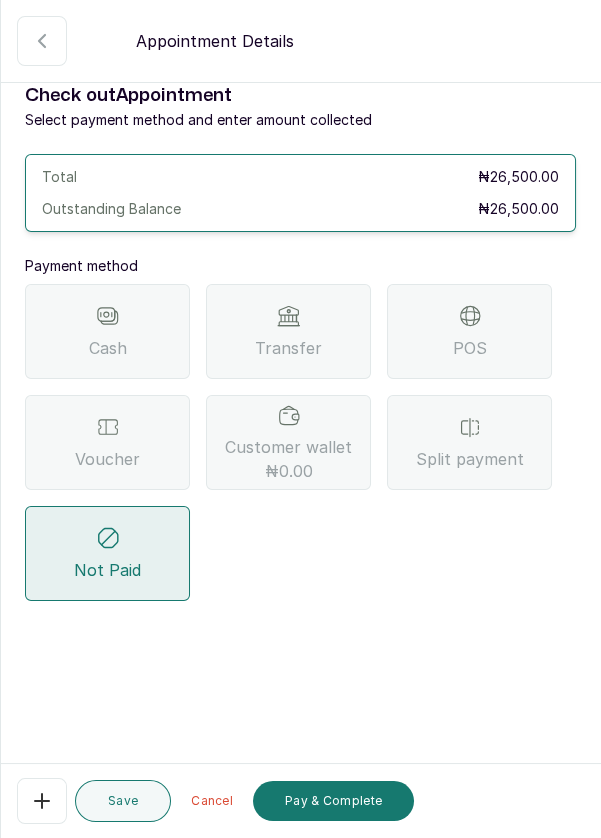 scroll, scrollTop: 0, scrollLeft: 0, axis: both 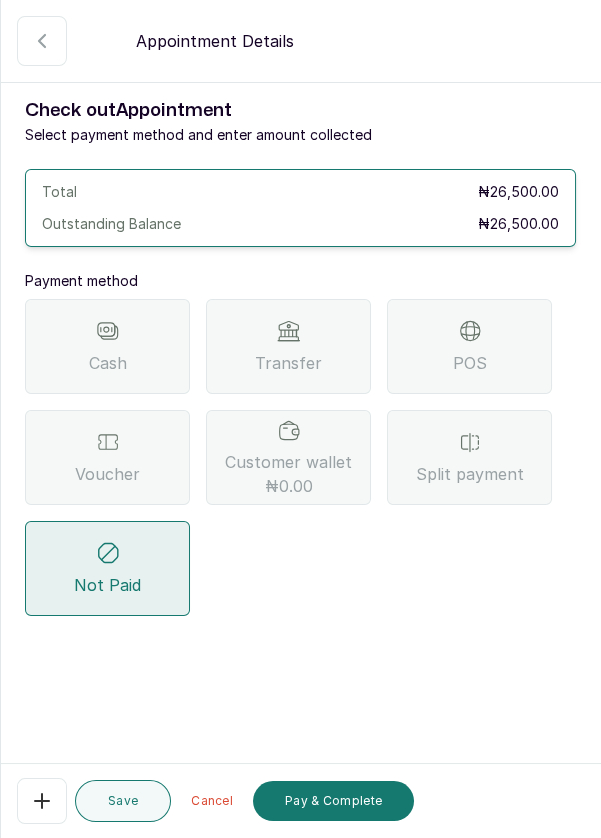 click on "POS" at bounding box center (469, 346) 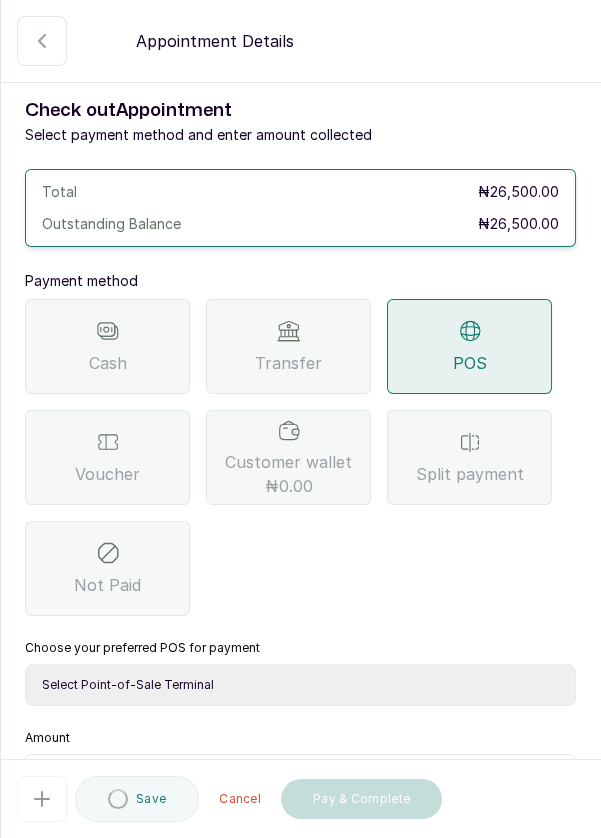 click on "Select Point-of-Sale Terminal Pos- Flutterwave  Zenith Bank POS - Paga Paga POS - Access Access Bank POS - Sterling Sterling Bank" at bounding box center (300, 685) 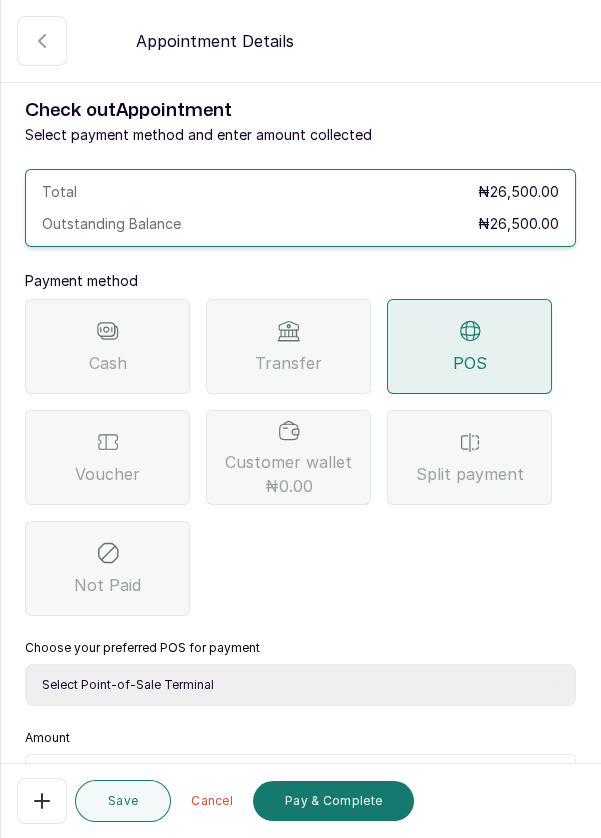 select on "ea021b39-a6bc-4e4d-b5d1-02cb72451b32" 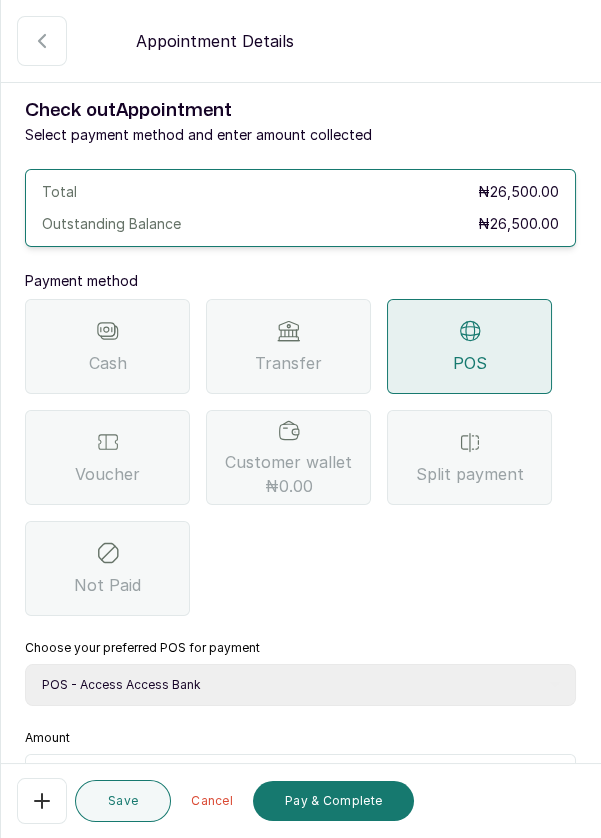 click at bounding box center (313, 779) 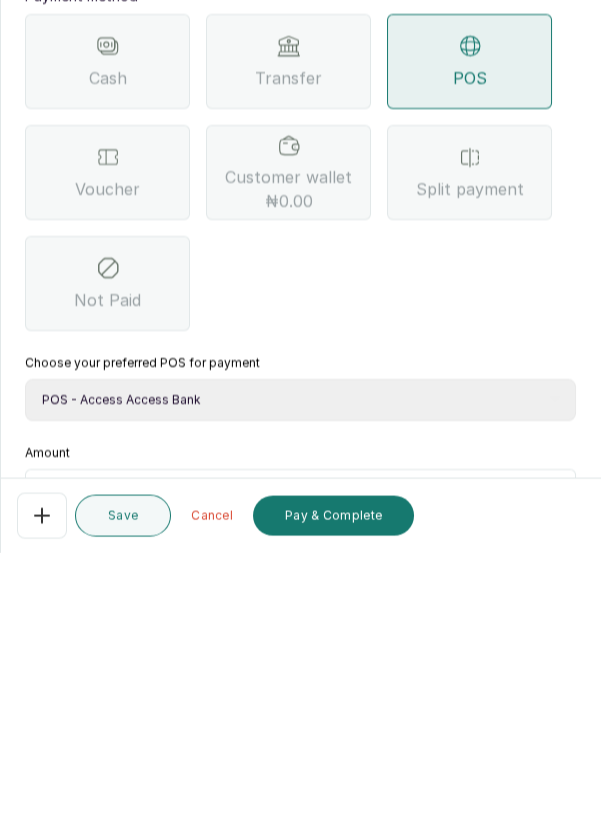 type on "26" 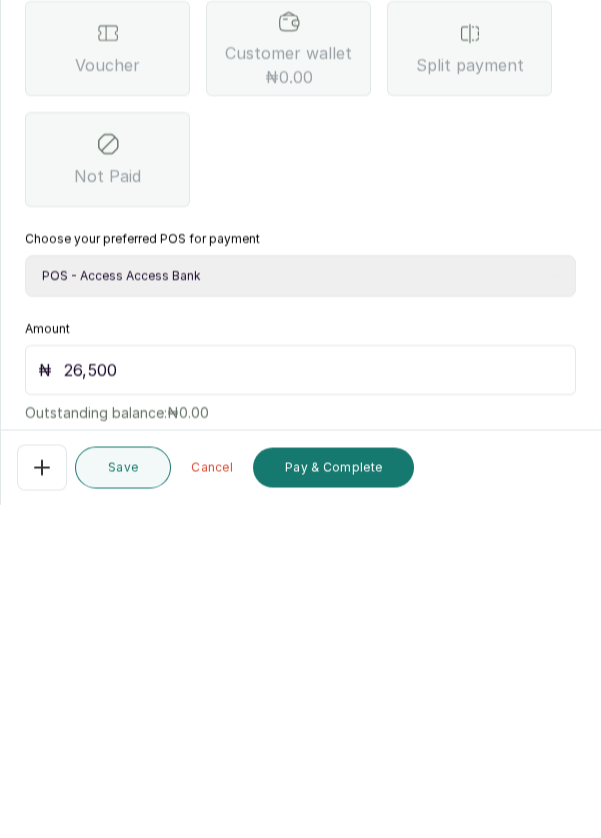 scroll, scrollTop: 0, scrollLeft: 0, axis: both 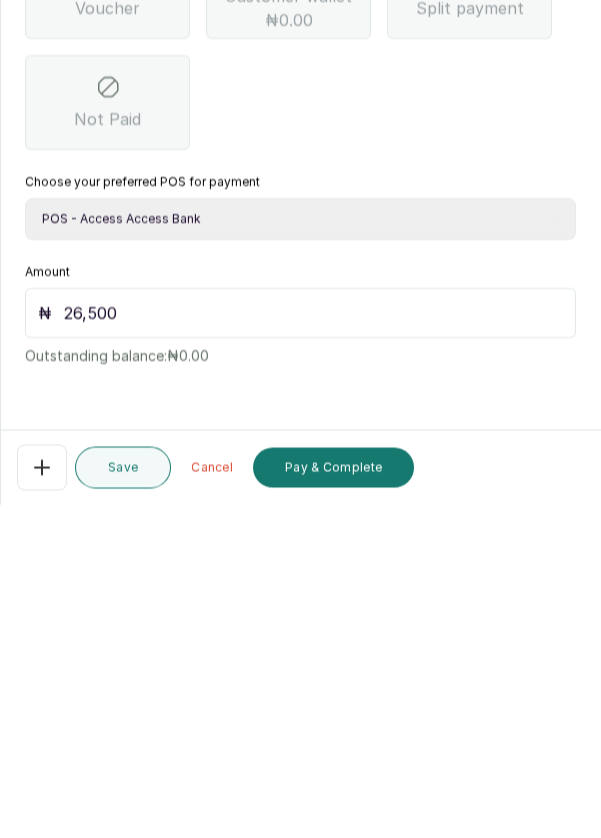 click on "Pay & Complete" at bounding box center [333, 801] 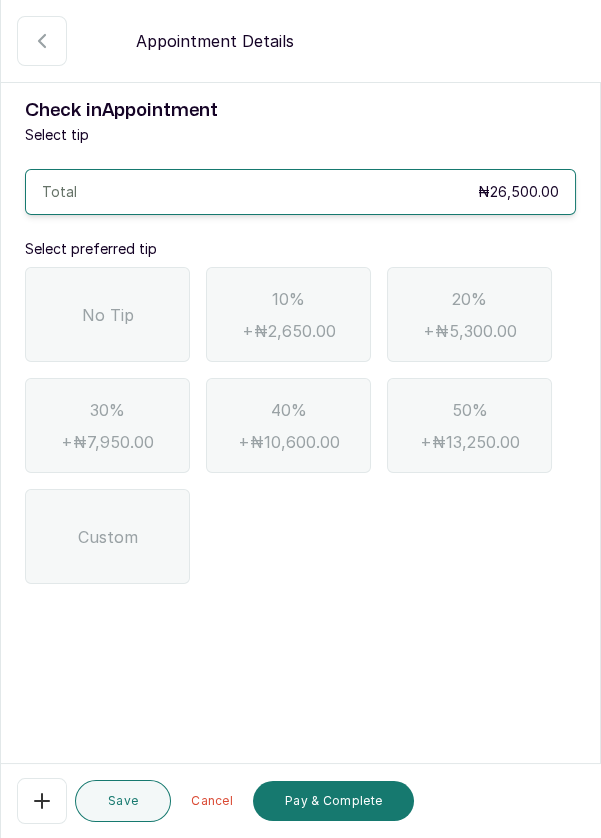 scroll, scrollTop: 0, scrollLeft: 0, axis: both 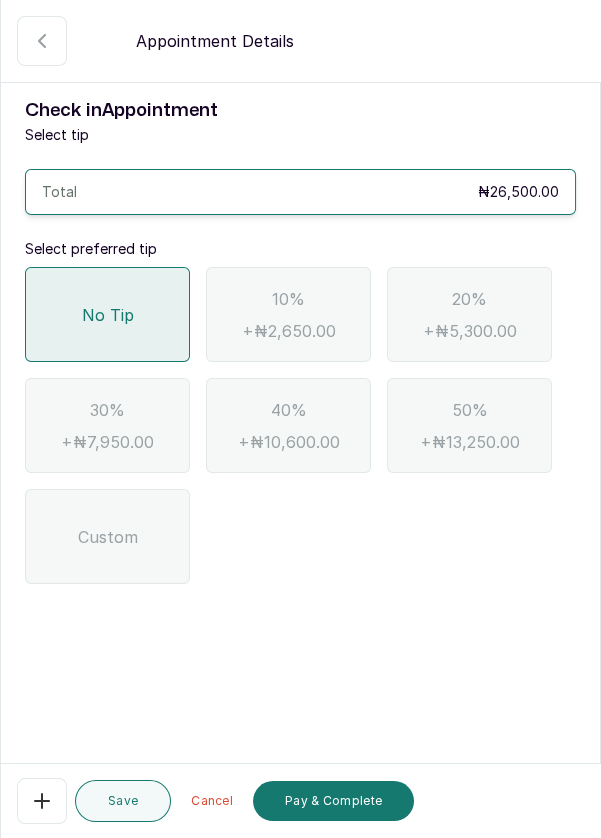 click on "Pay & Complete" at bounding box center (333, 801) 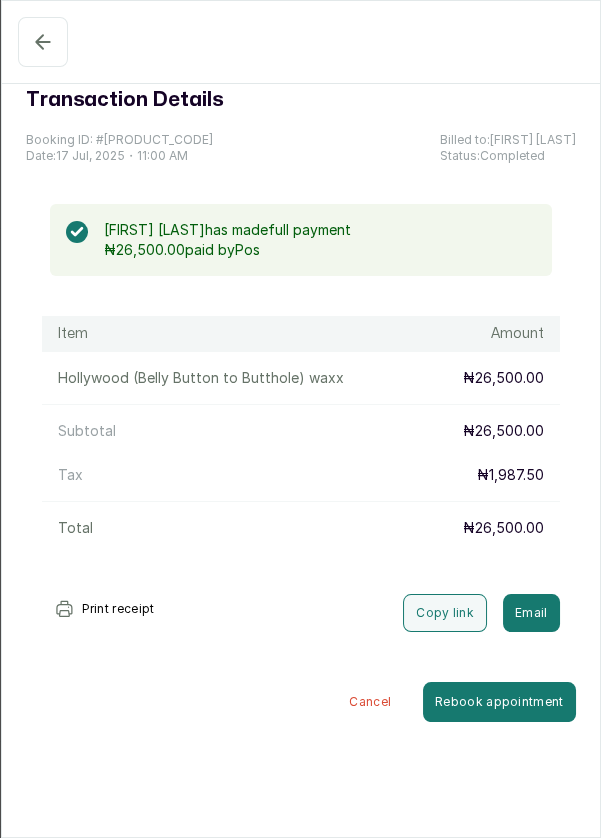 click 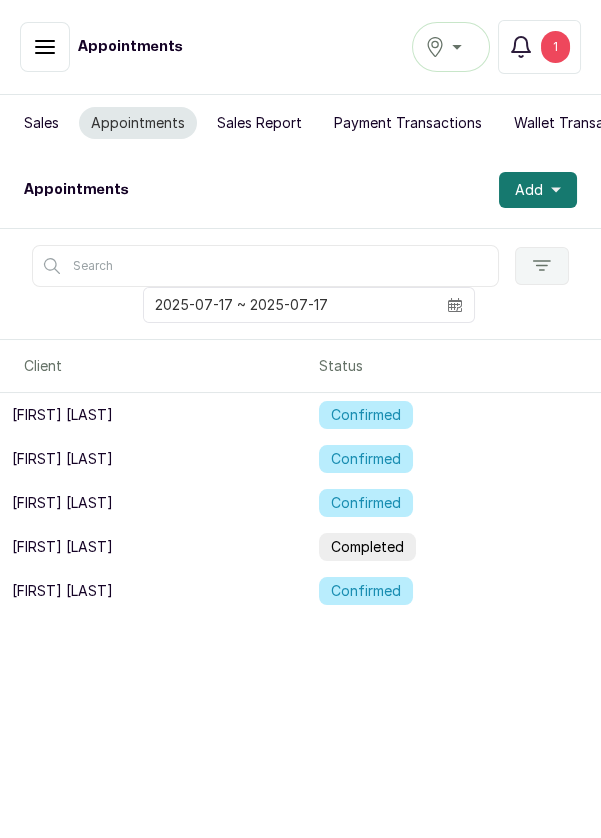 click on "1" at bounding box center (555, 47) 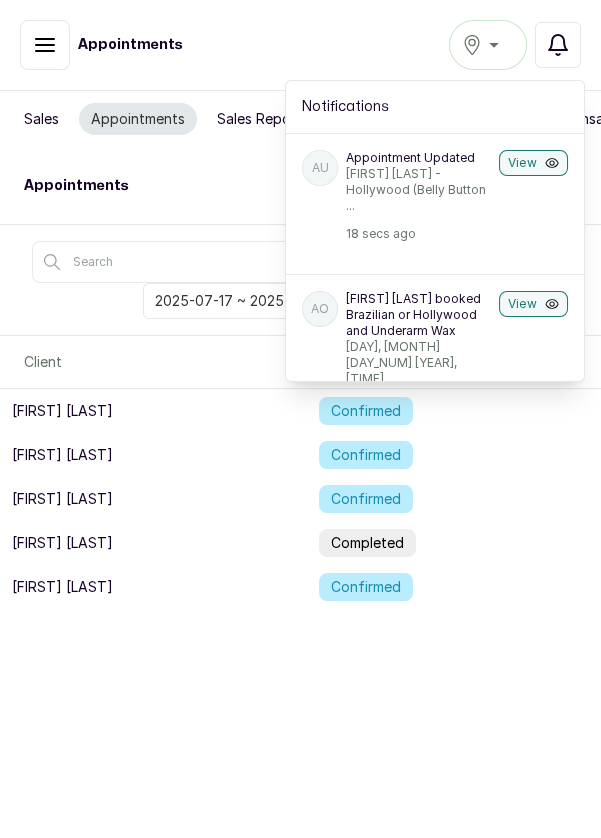 click on "View" at bounding box center (533, 163) 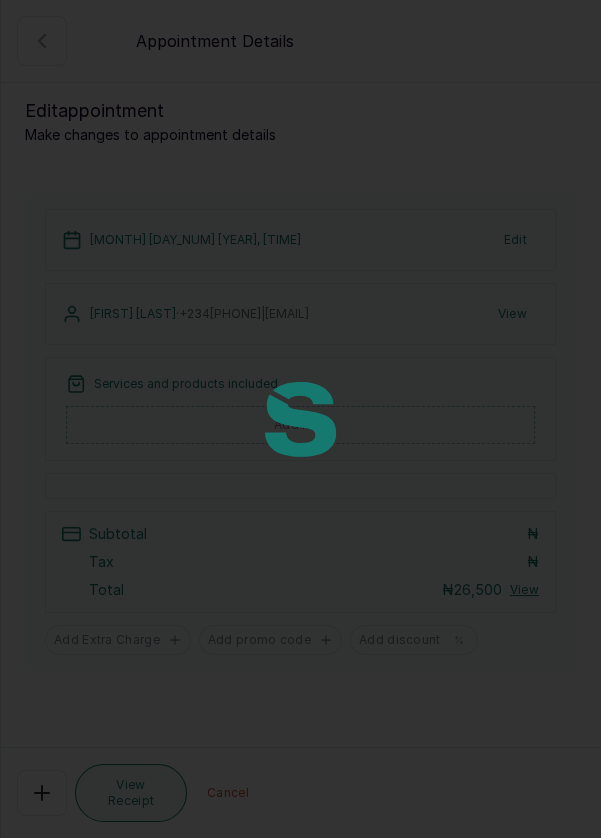 scroll, scrollTop: 673, scrollLeft: 0, axis: vertical 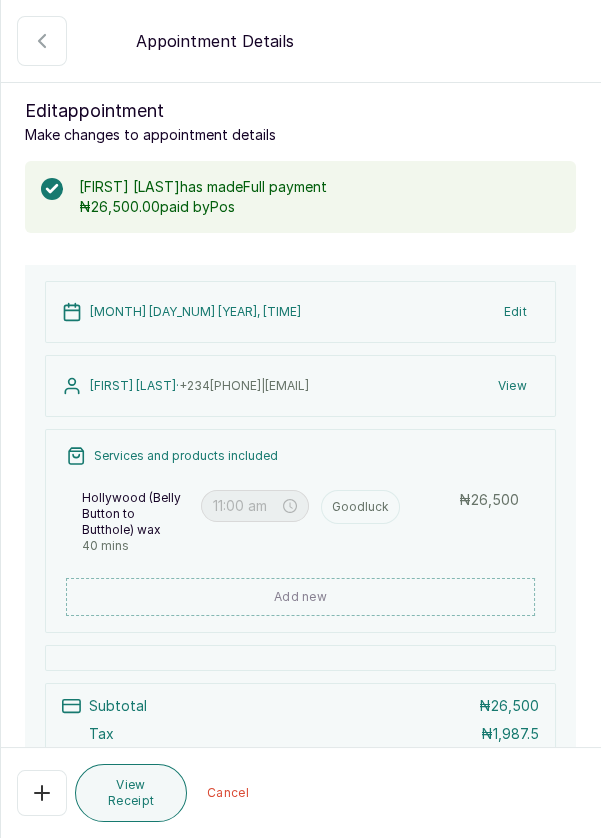 click on "Show no-show/cancelled" at bounding box center [42, 41] 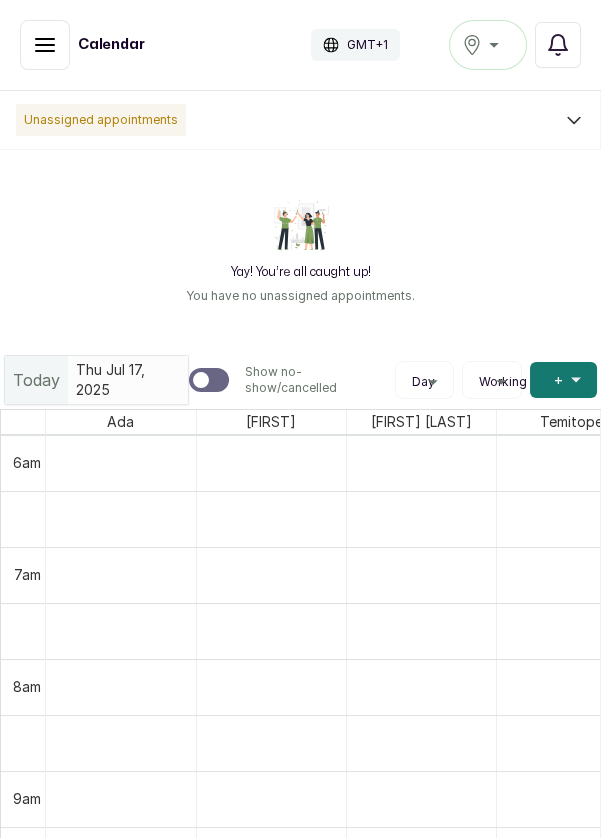 click 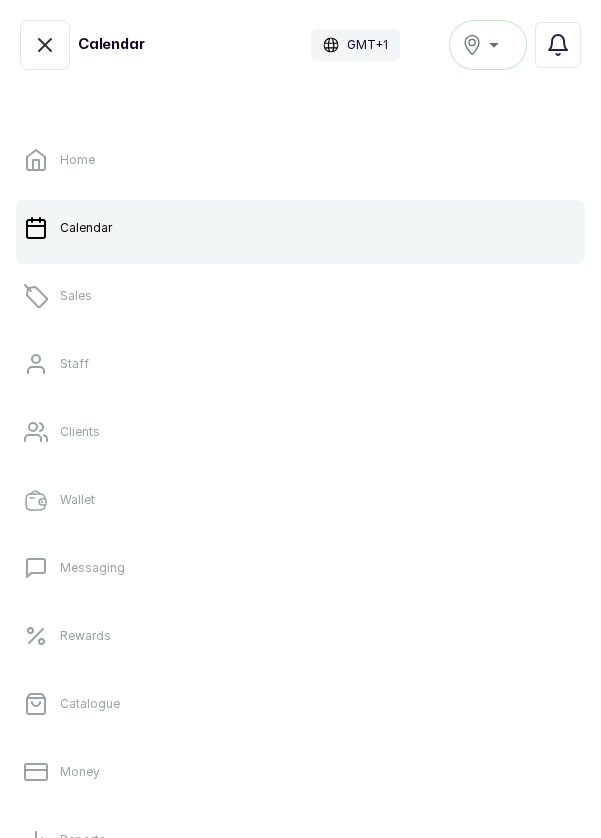 click on "Sales" at bounding box center (300, 296) 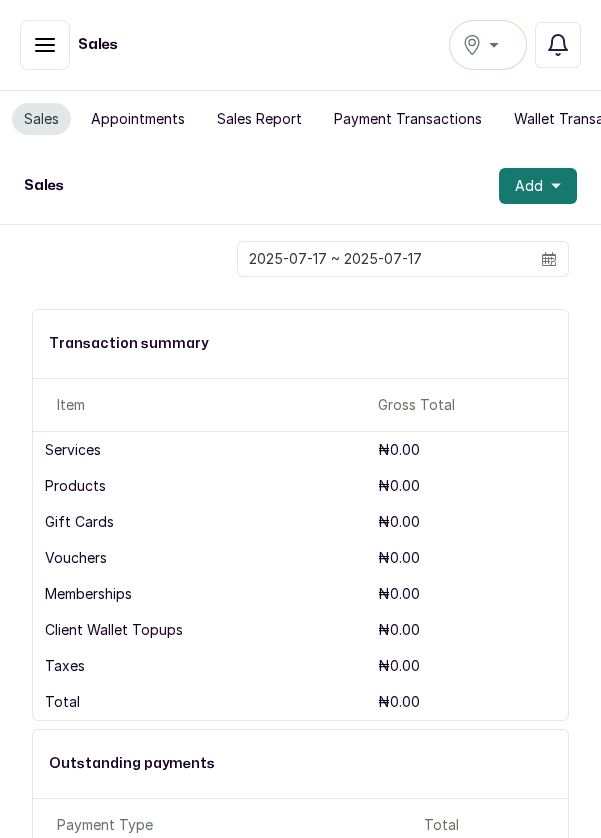 click on "Appointments" at bounding box center [138, 119] 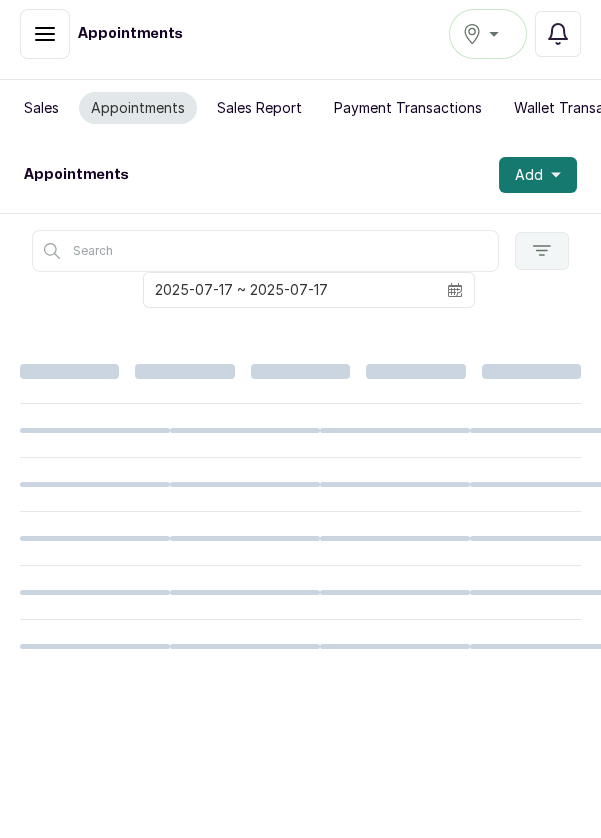 scroll, scrollTop: 0, scrollLeft: 0, axis: both 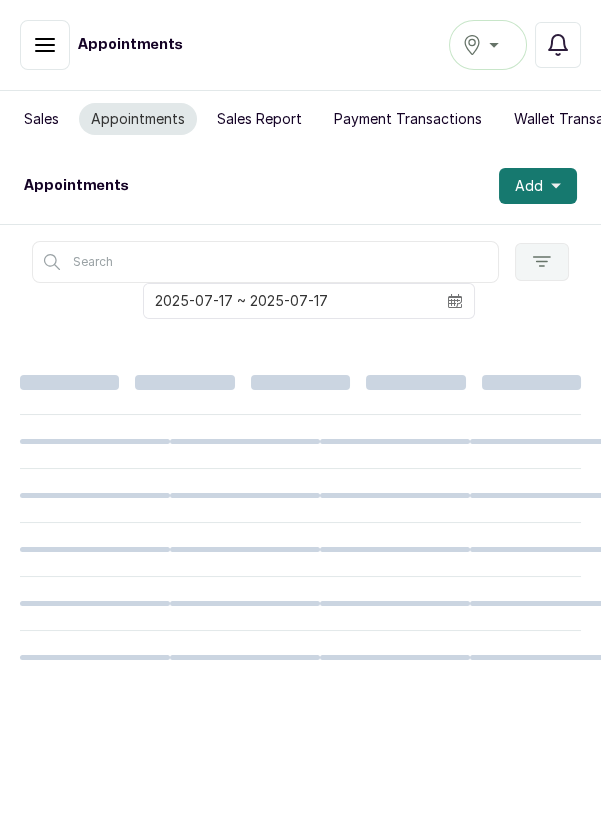 click on "Sales Report" at bounding box center [259, 119] 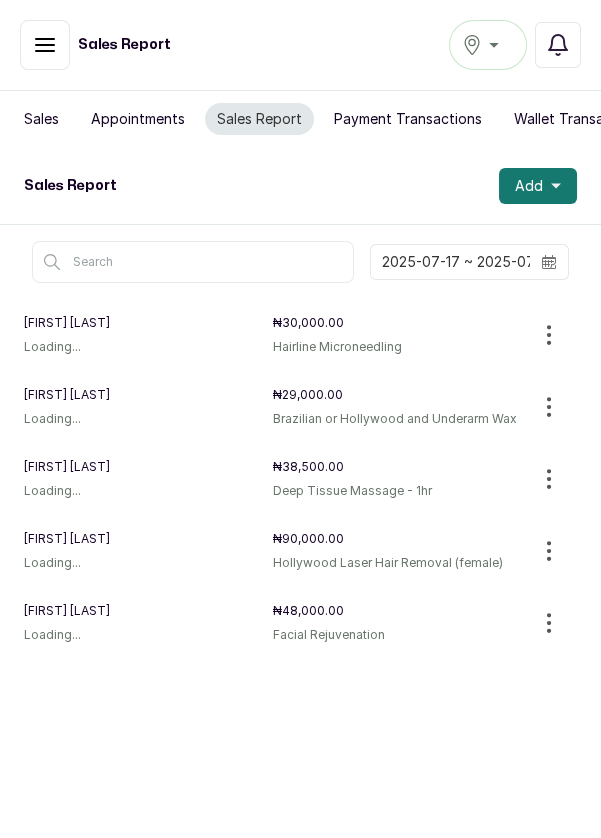click on "Appointments" at bounding box center (138, 119) 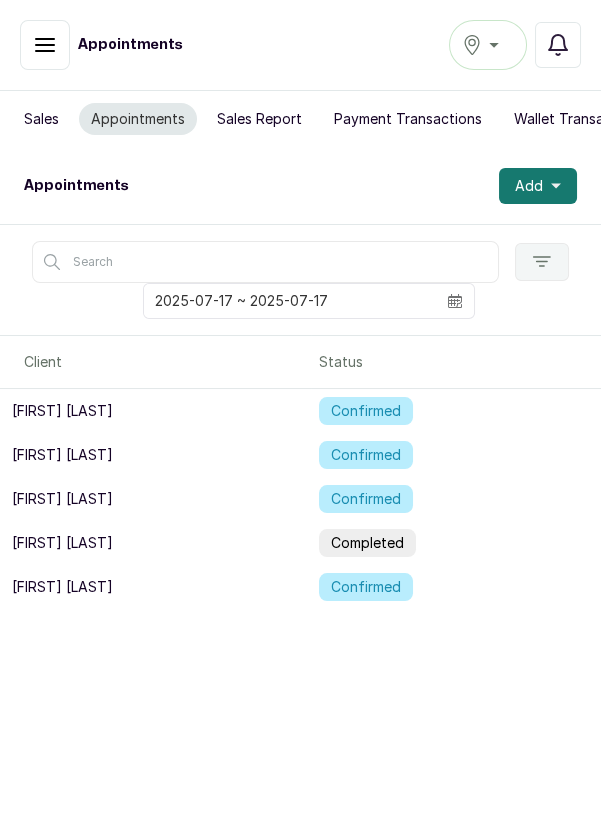 scroll, scrollTop: 10, scrollLeft: 0, axis: vertical 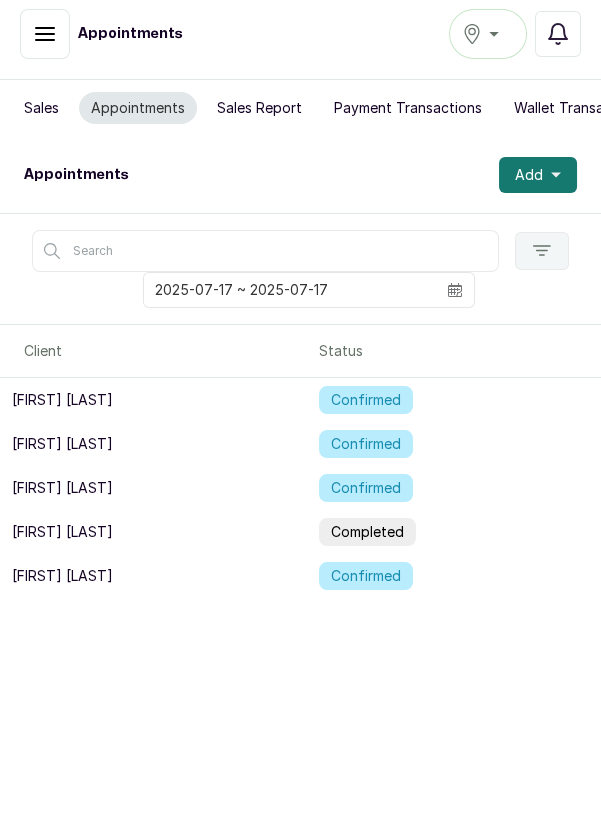 click on "Confirmed" at bounding box center [456, 576] 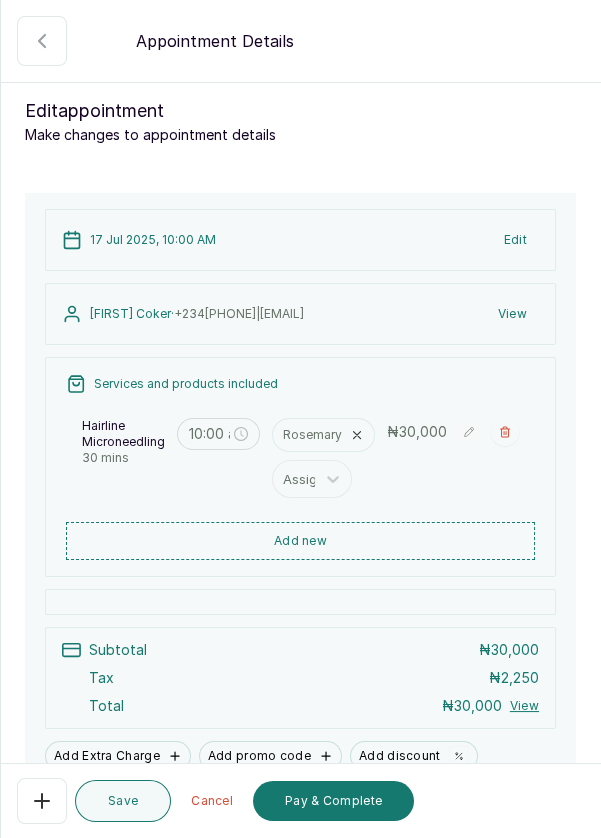 scroll, scrollTop: 100, scrollLeft: 0, axis: vertical 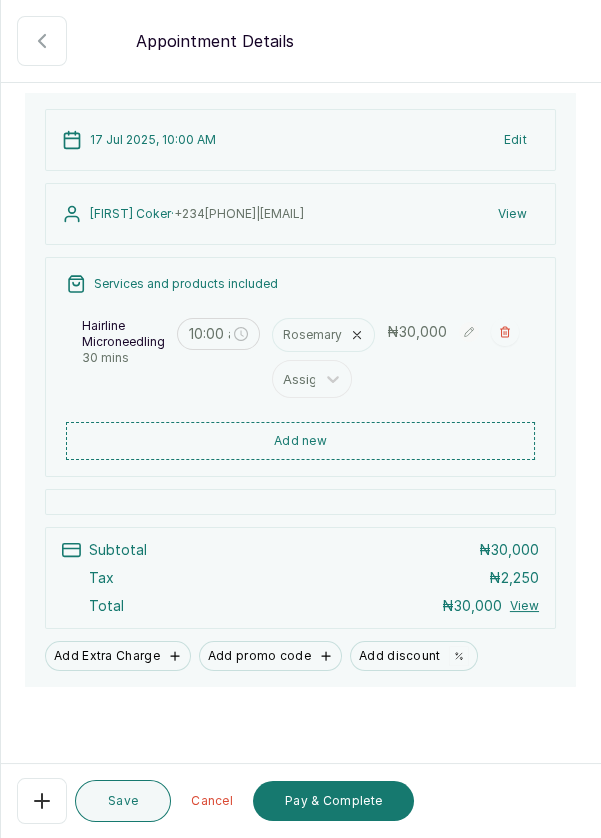 click on "Add new" at bounding box center (300, 441) 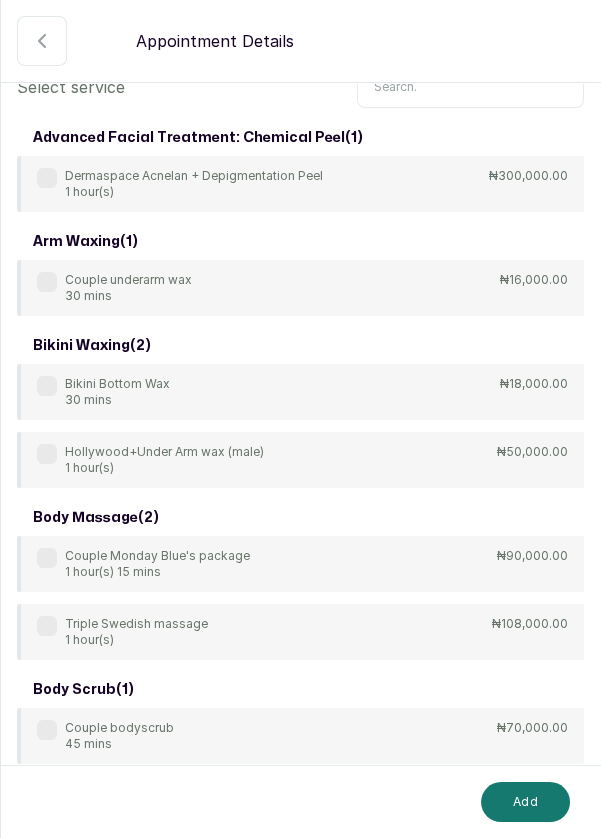 scroll, scrollTop: 148, scrollLeft: 0, axis: vertical 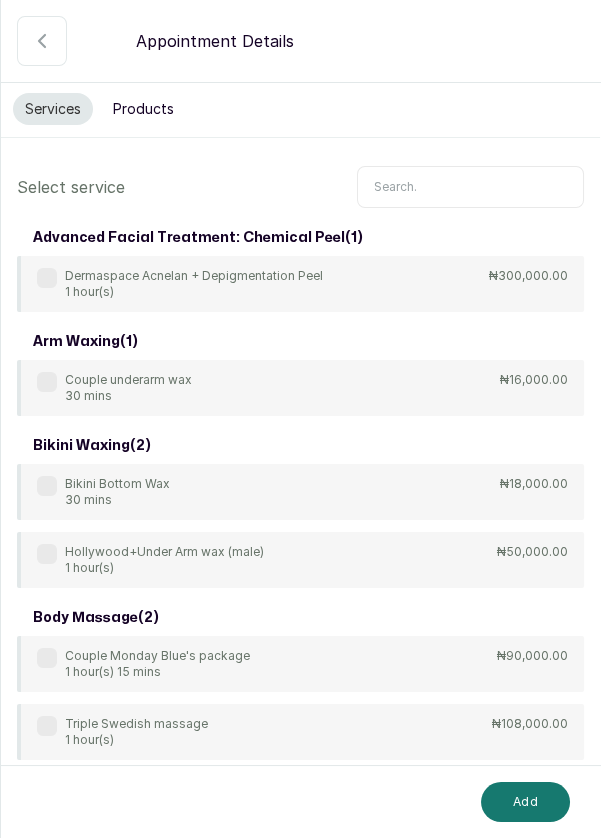 click at bounding box center [470, 187] 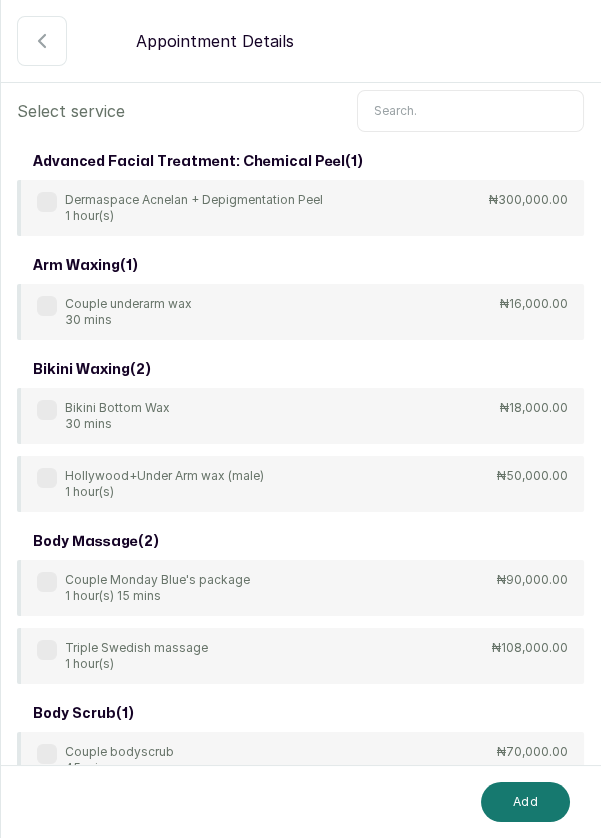 scroll, scrollTop: 0, scrollLeft: 0, axis: both 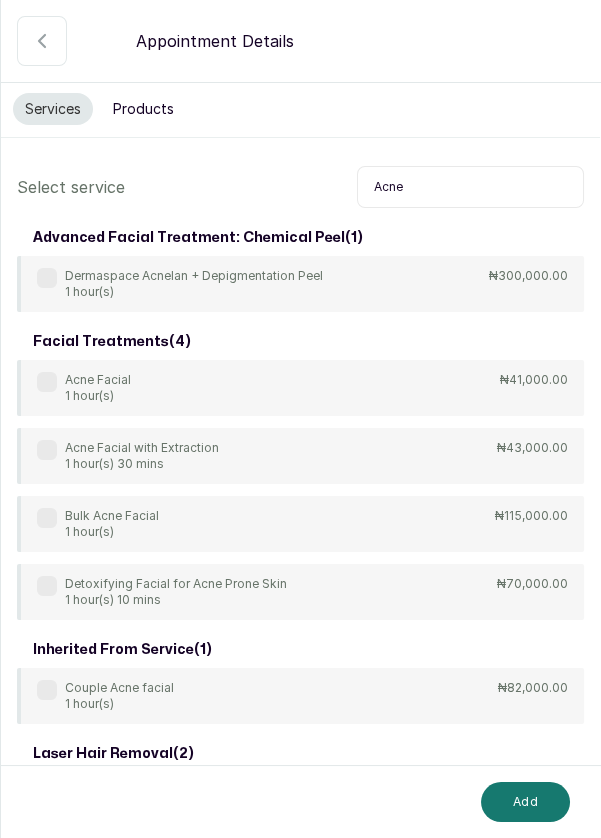 type on "Acne" 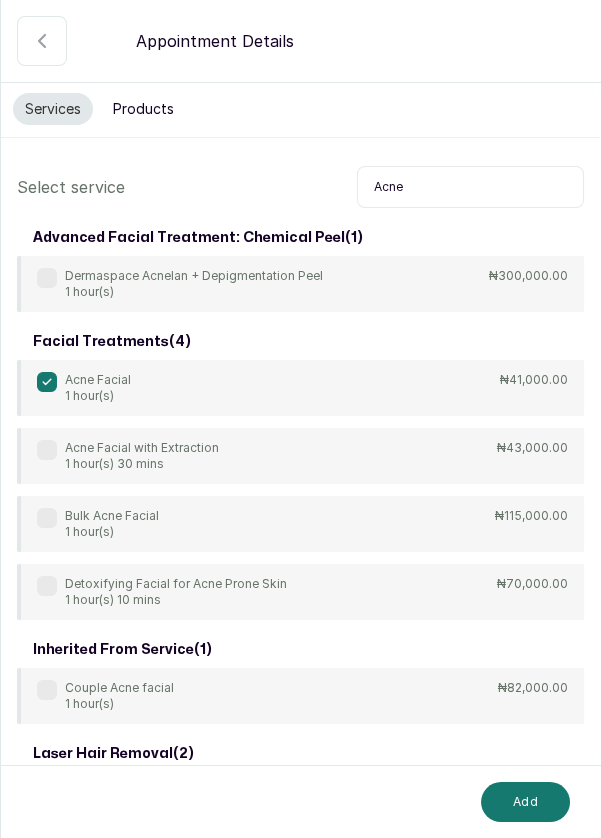 click on "Add" at bounding box center (525, 802) 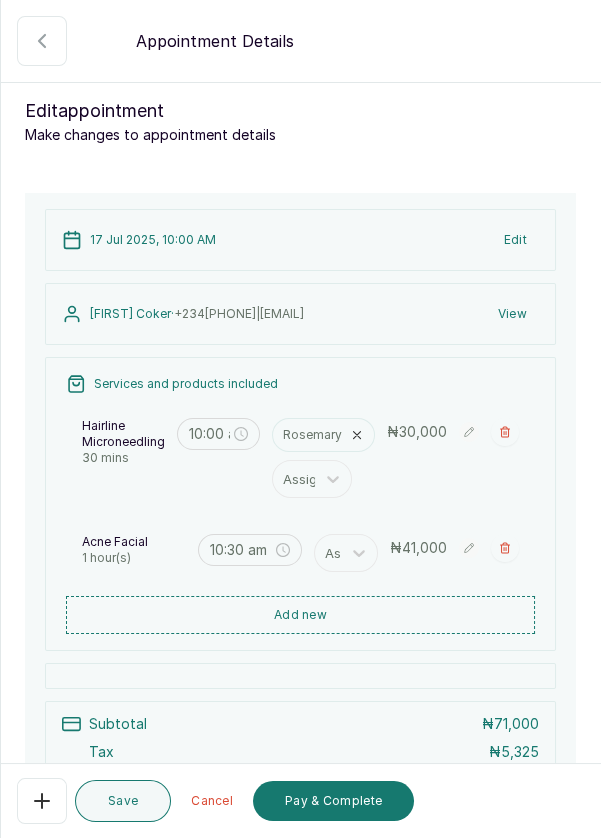 click at bounding box center [327, 553] 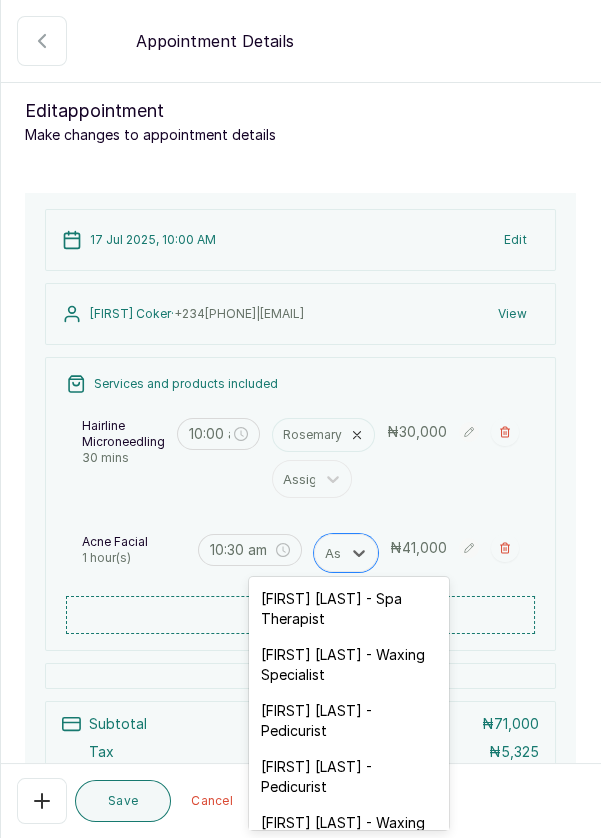 scroll, scrollTop: 106, scrollLeft: 0, axis: vertical 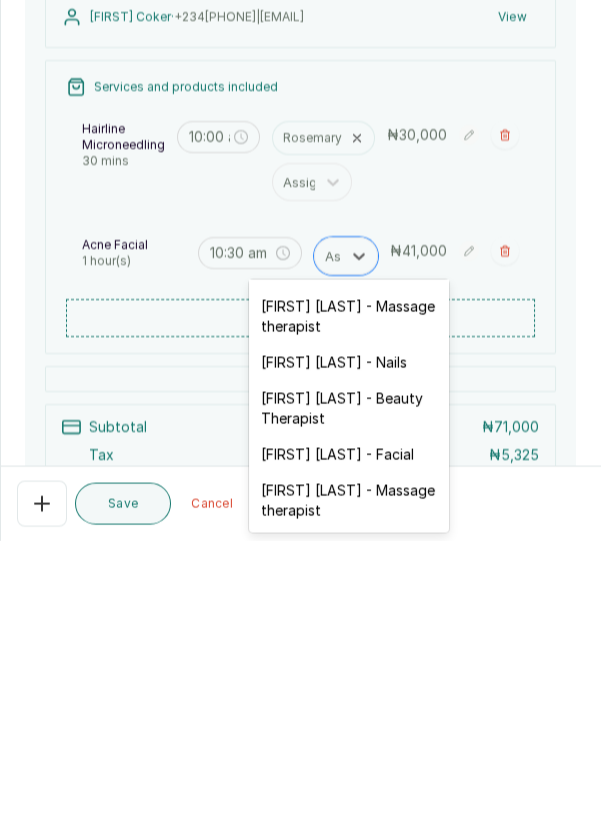 click on "[FIRST] [LAST] - Facial" at bounding box center (349, 752) 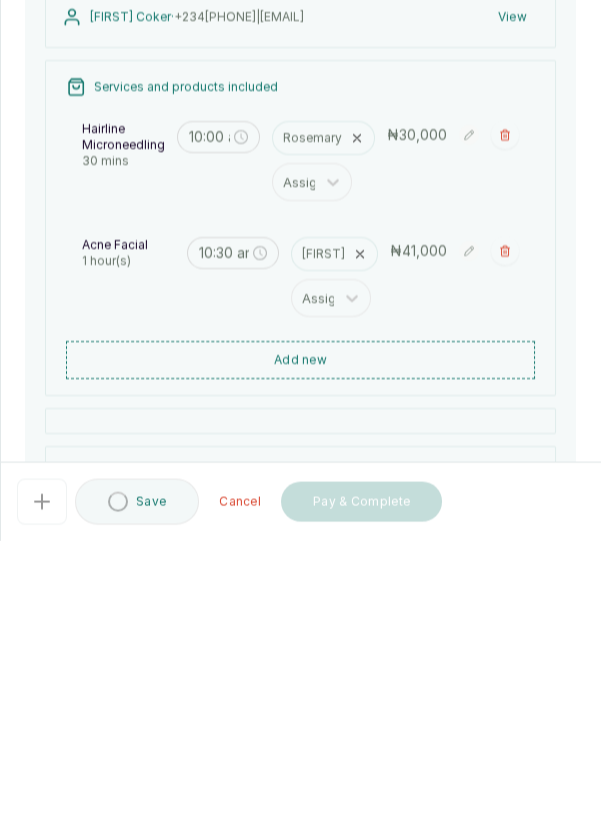 scroll, scrollTop: 106, scrollLeft: 0, axis: vertical 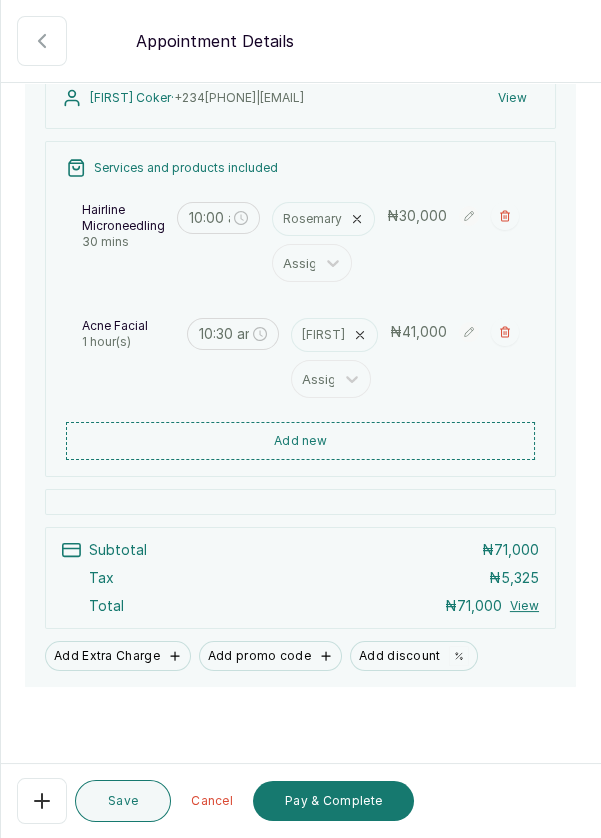 click on "Pay & Complete" at bounding box center (333, 801) 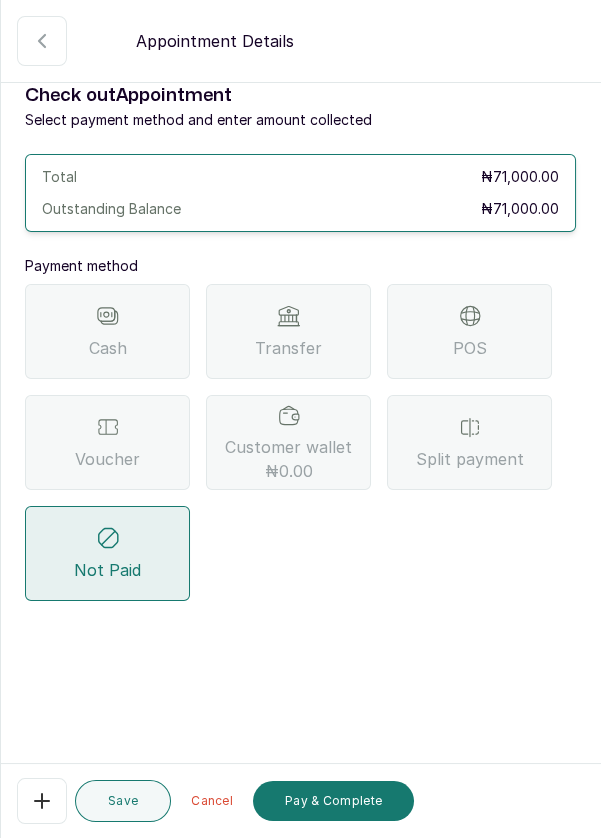 scroll, scrollTop: 0, scrollLeft: 0, axis: both 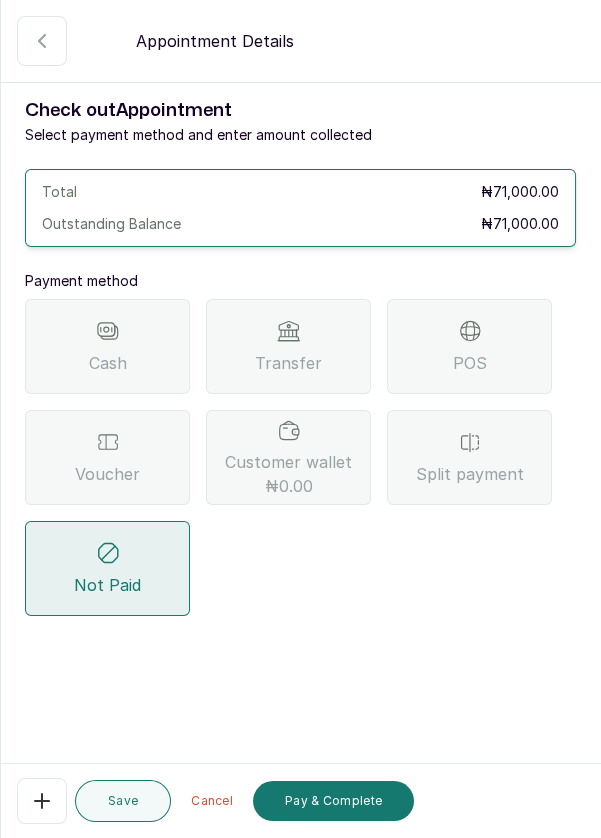click on "POS" at bounding box center [469, 346] 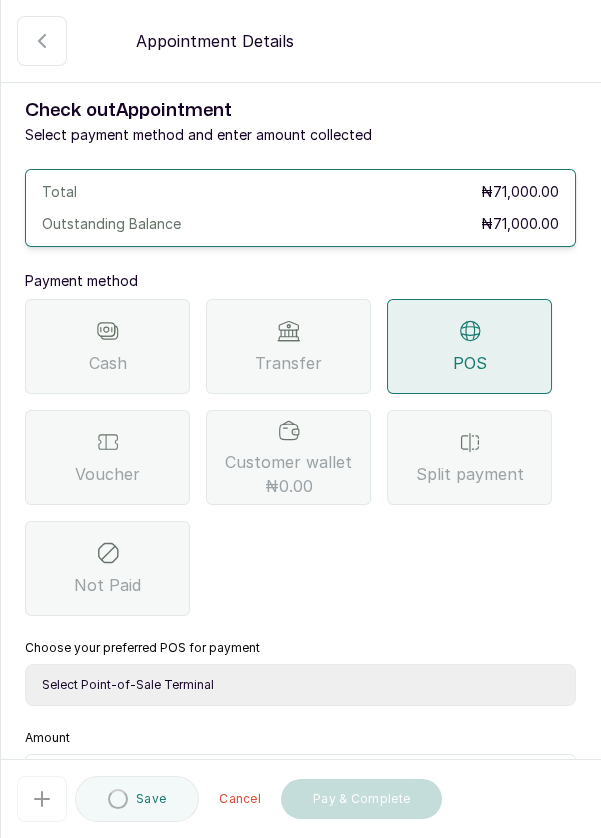 click on "Total ₦[PRICE] Outstanding Balance ₦[PRICE] Payment method Cash Transfer POS Voucher Customer wallet ₦0.00 Split payment Not Paid Choose your preferred POS for payment Select Point-of-Sale Terminal Pos- Flutterwave  Zenith Bank POS - Paga Paga POS - Access Access Bank POS - Sterling Sterling Bank Amount ₦ Outstanding balance:  ₦[PRICE]" at bounding box center (300, 500) 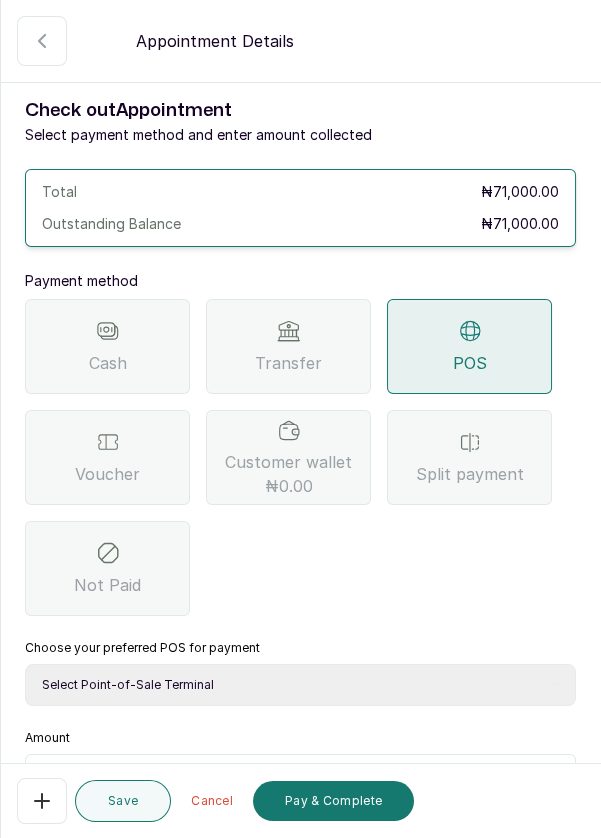 click on "Total ₦[PRICE] Outstanding Balance ₦[PRICE] Payment method Cash Transfer POS Voucher Customer wallet ₦0.00 Split payment Not Paid Choose your preferred POS for payment Select Point-of-Sale Terminal Pos- Flutterwave  Zenith Bank POS - Paga Paga POS - Access Access Bank POS - Sterling Sterling Bank Amount ₦ Outstanding balance:  ₦[PRICE]" at bounding box center (300, 500) 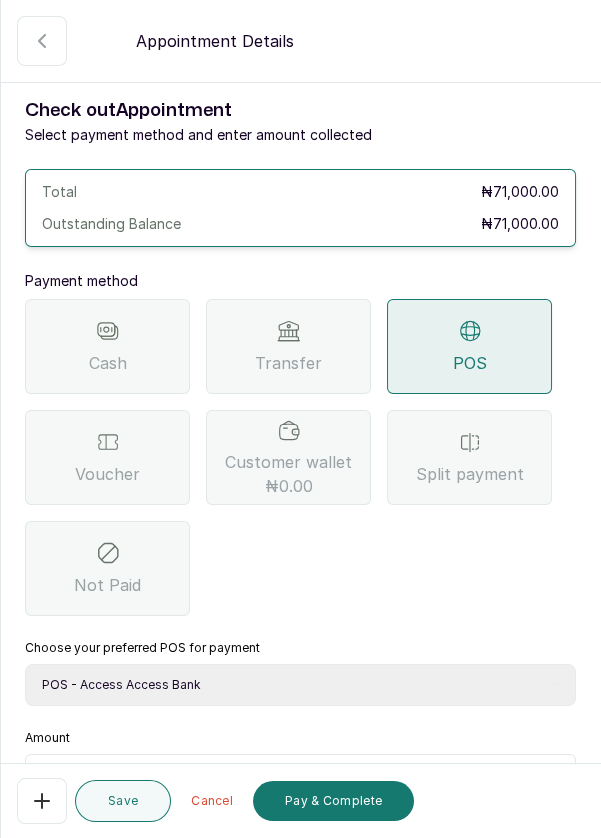 click at bounding box center (313, 779) 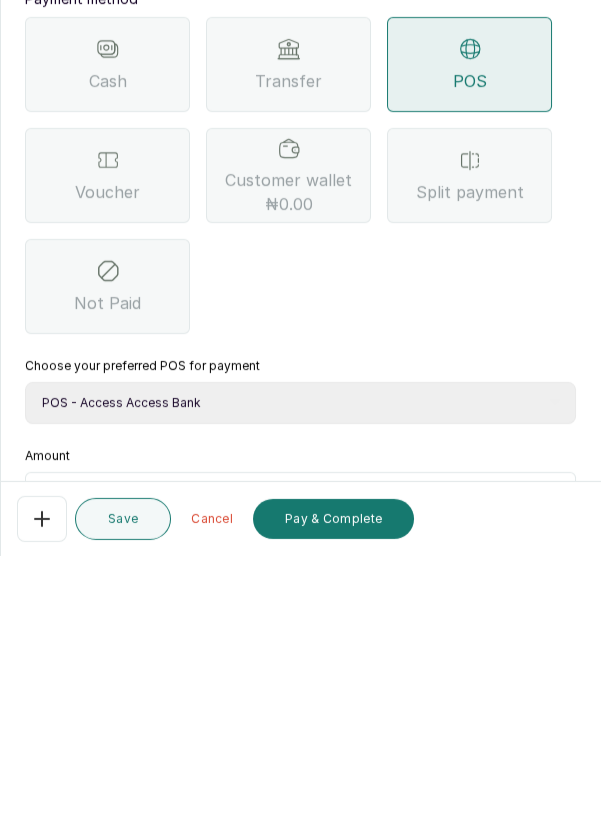 scroll, scrollTop: 106, scrollLeft: 0, axis: vertical 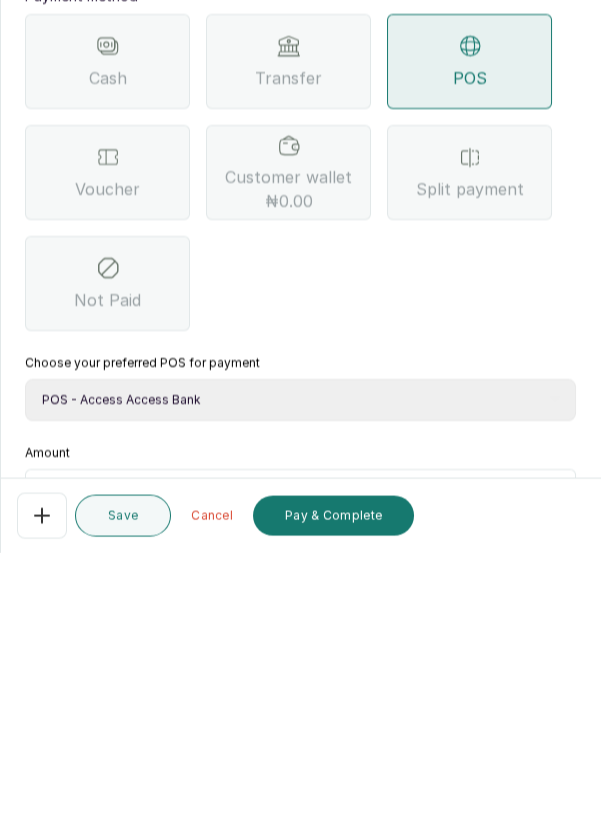 type on "71,000" 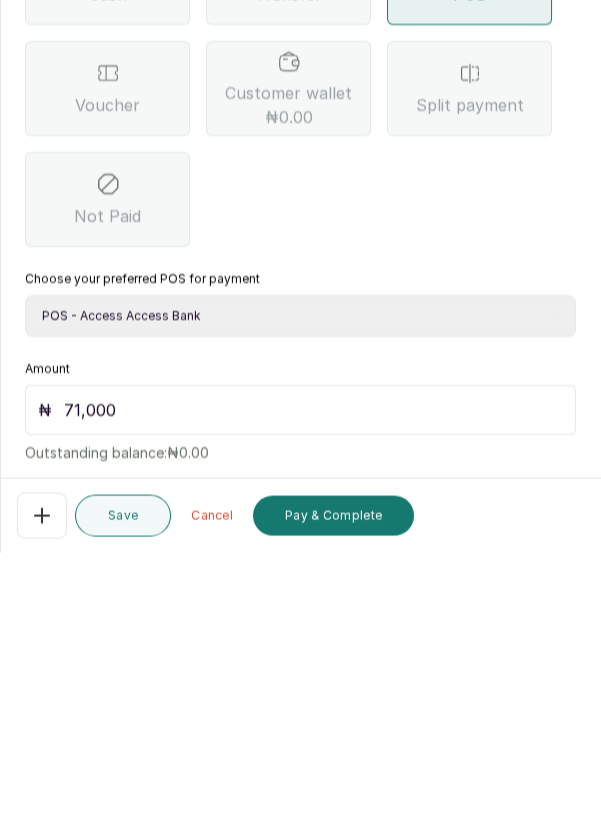 scroll, scrollTop: 132, scrollLeft: 0, axis: vertical 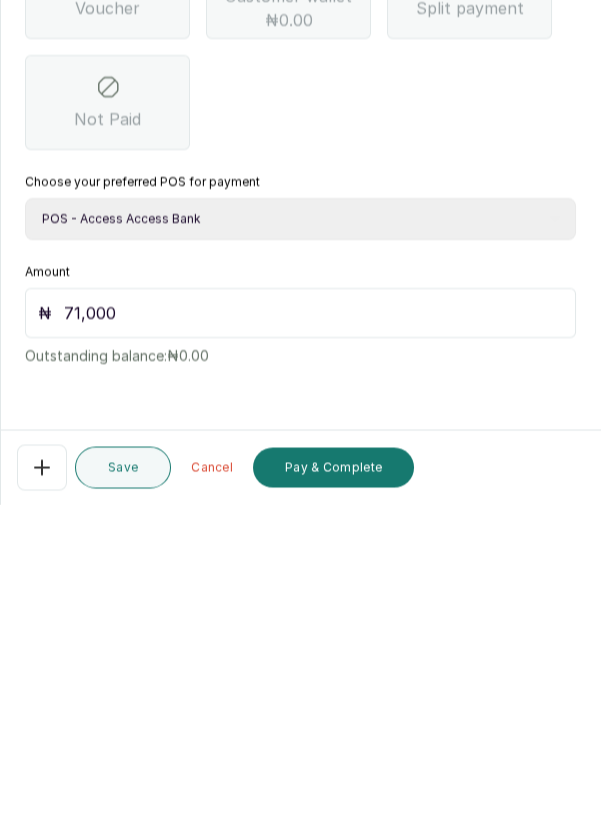 click on "Pay & Complete" at bounding box center (333, 801) 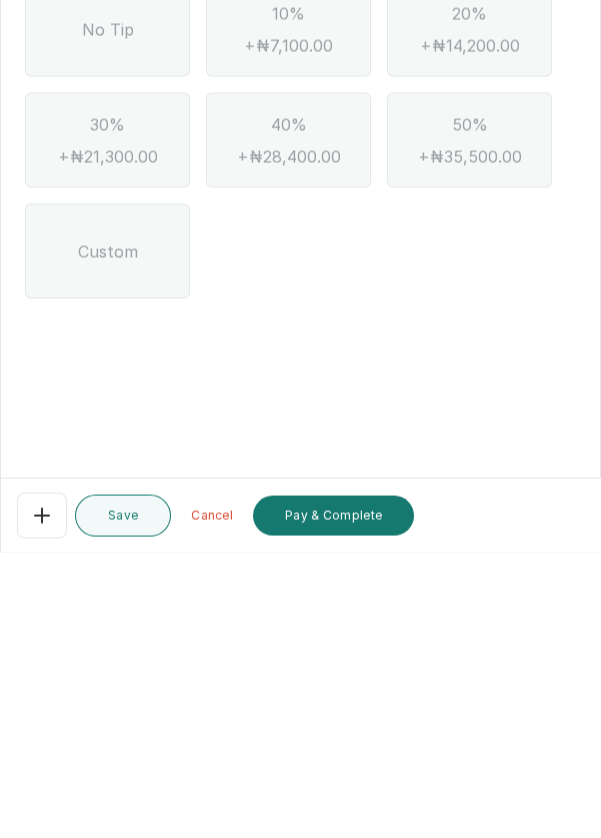 scroll, scrollTop: 106, scrollLeft: 0, axis: vertical 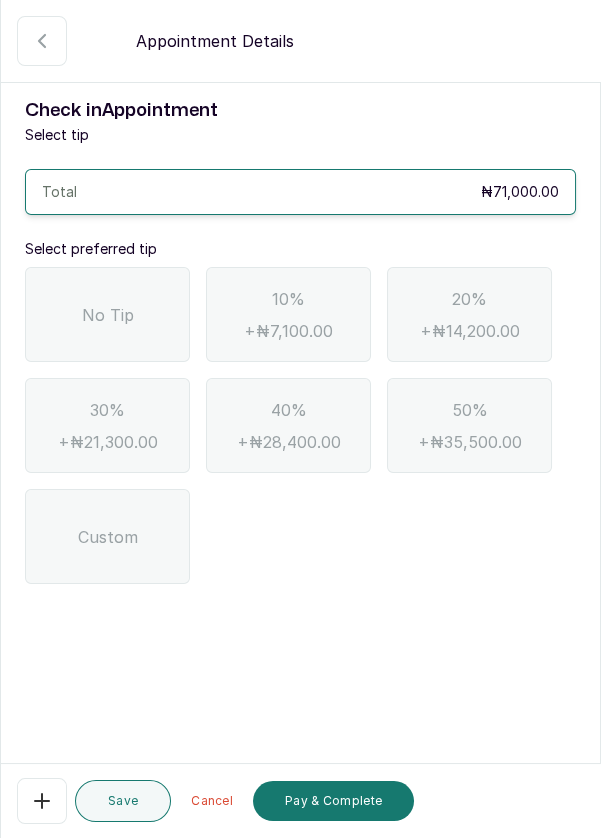 click on "No Tip" at bounding box center (108, 315) 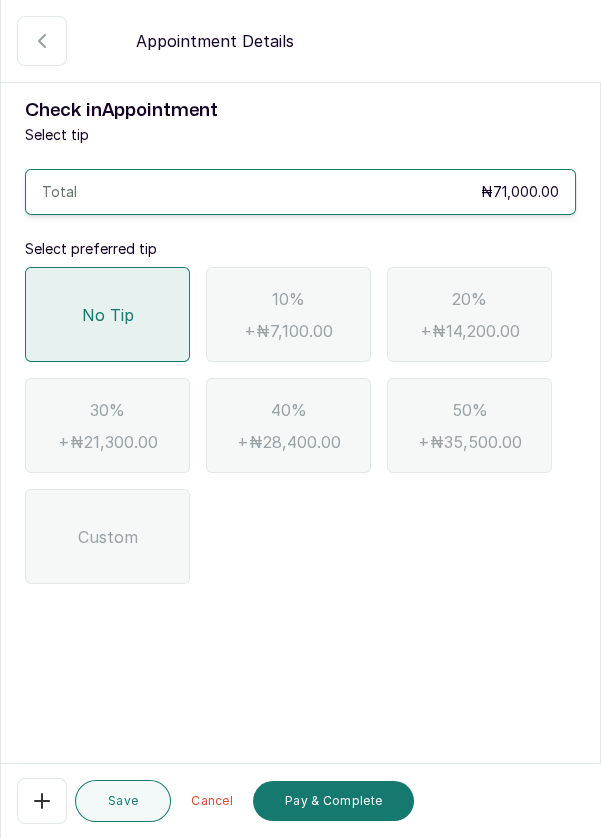 click on "Pay & Complete" at bounding box center [333, 801] 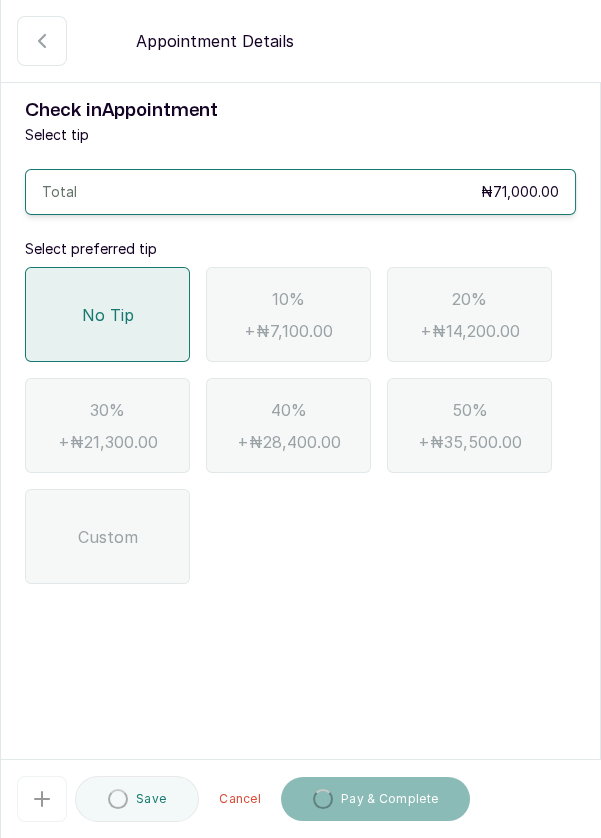 scroll, scrollTop: 110, scrollLeft: 0, axis: vertical 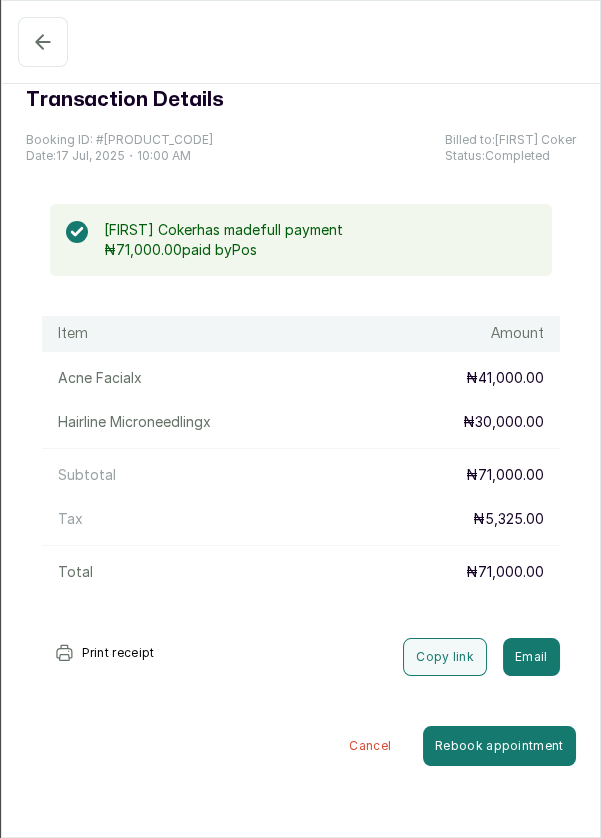 click 